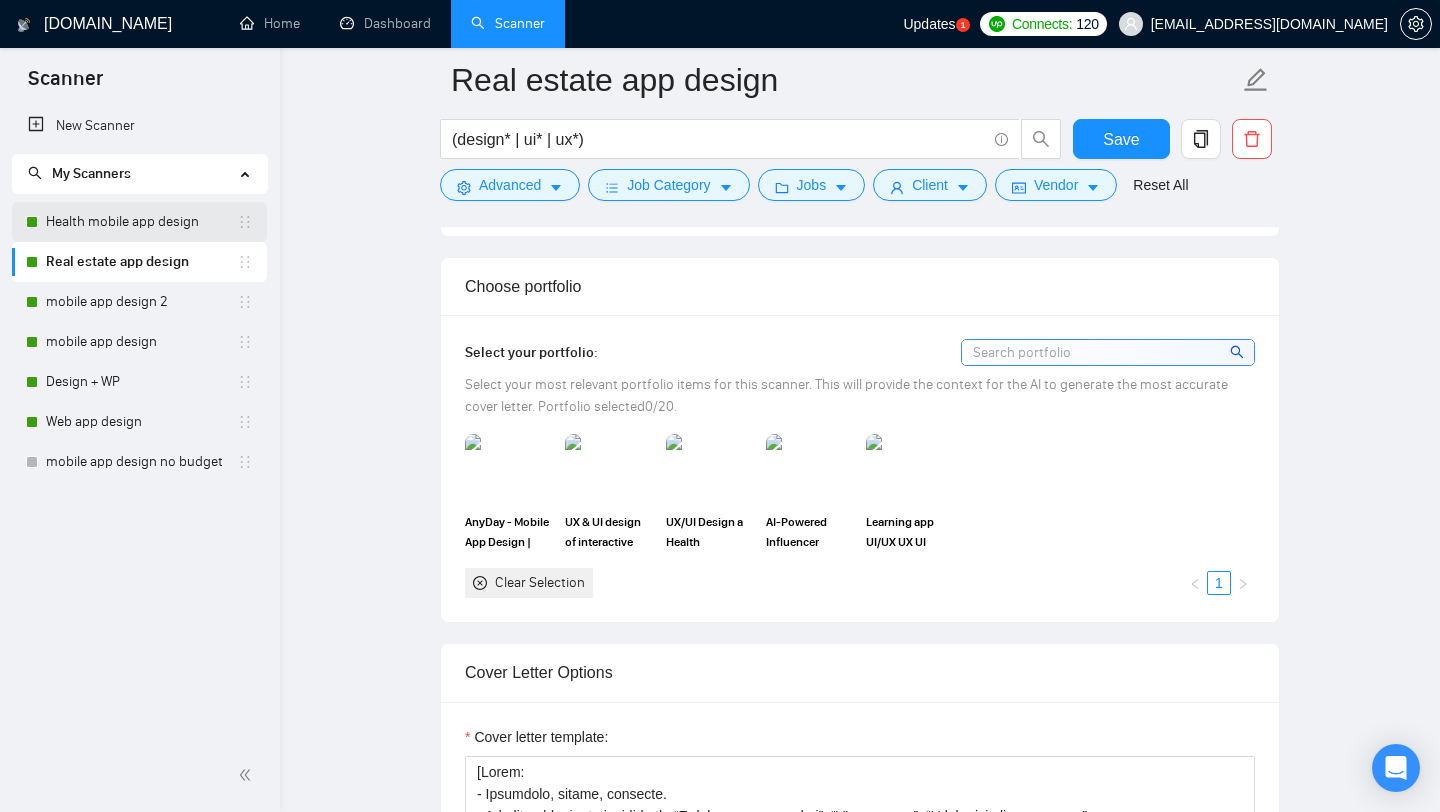 scroll, scrollTop: 1272, scrollLeft: 0, axis: vertical 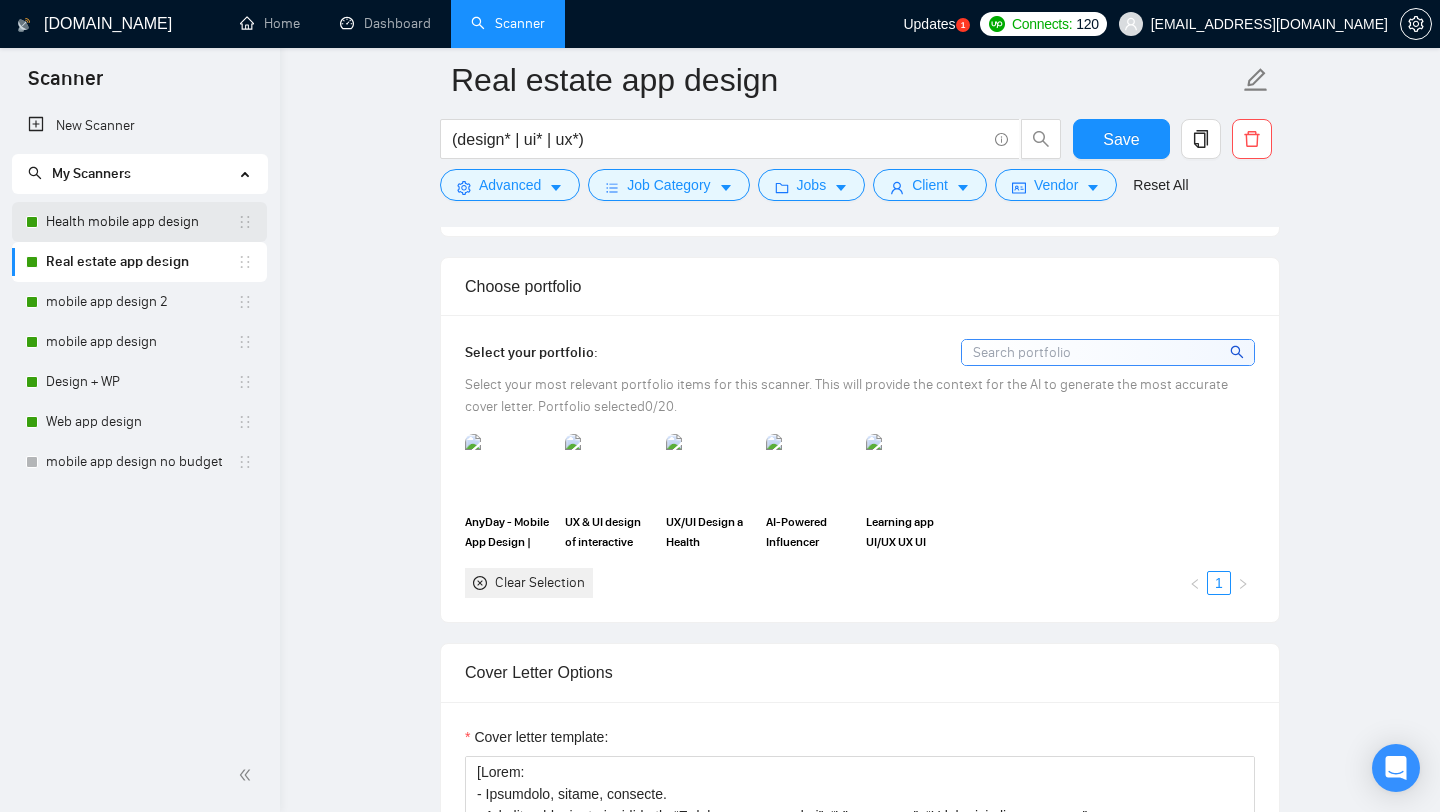 click on "Health mobile app design" at bounding box center (141, 222) 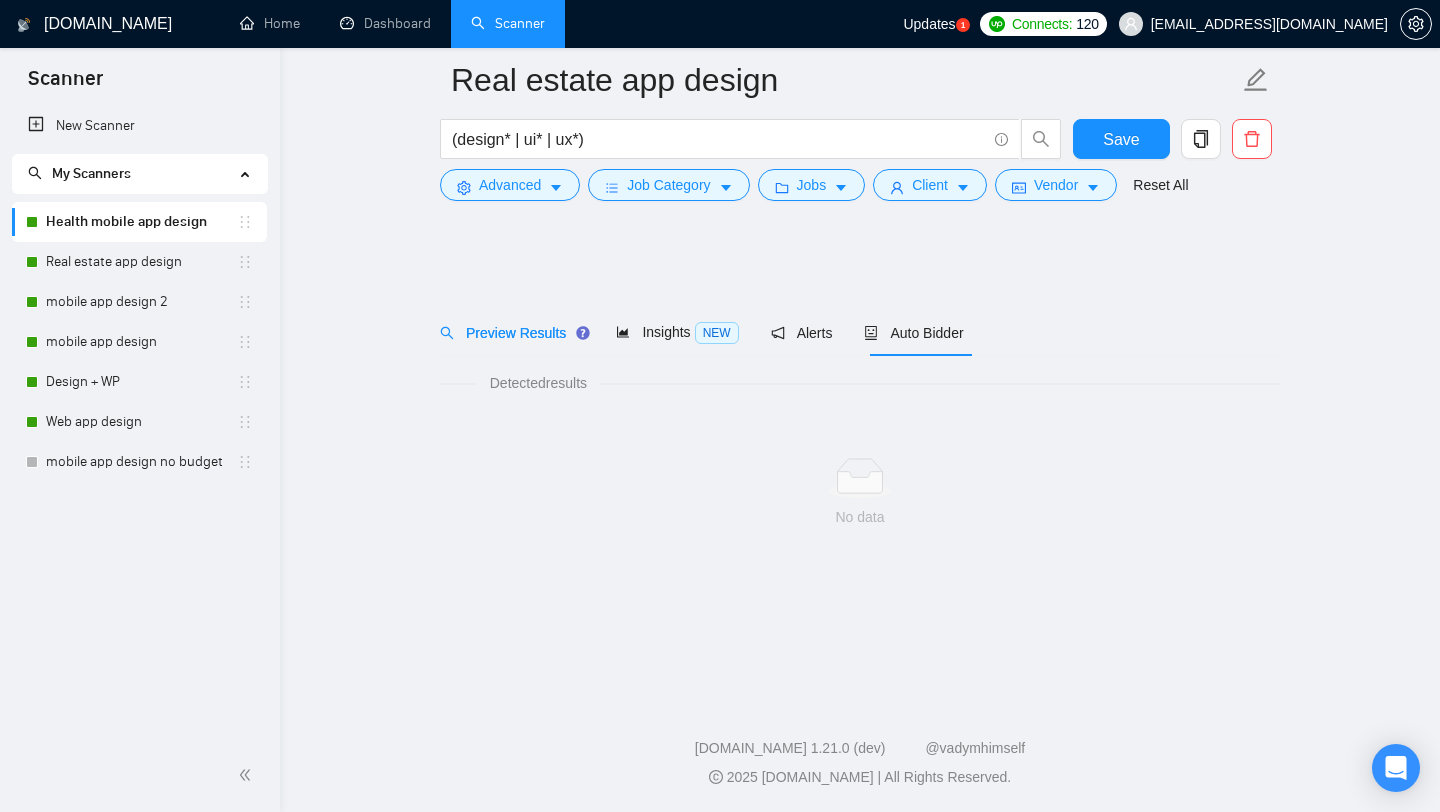 scroll, scrollTop: 0, scrollLeft: 0, axis: both 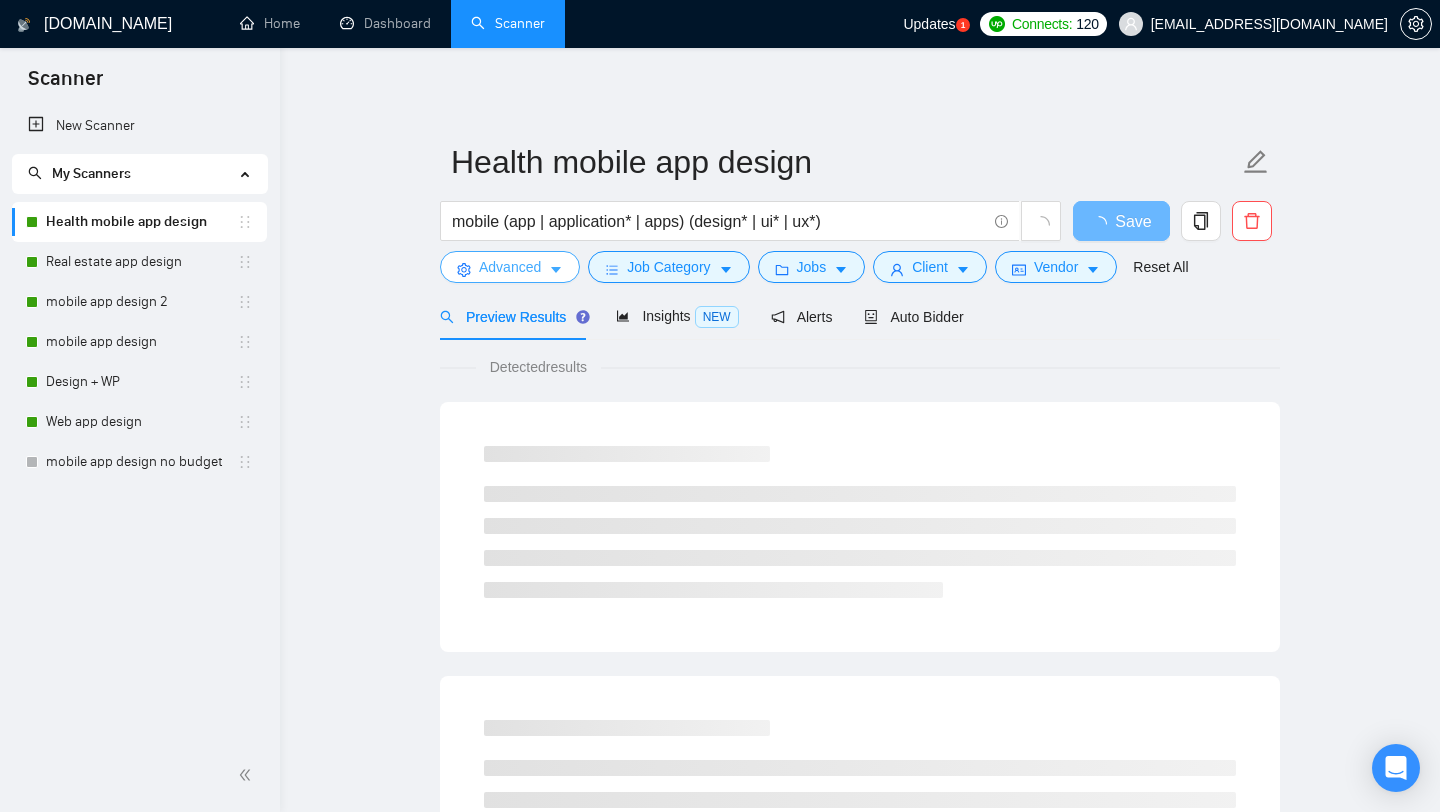 click on "Advanced" at bounding box center [510, 267] 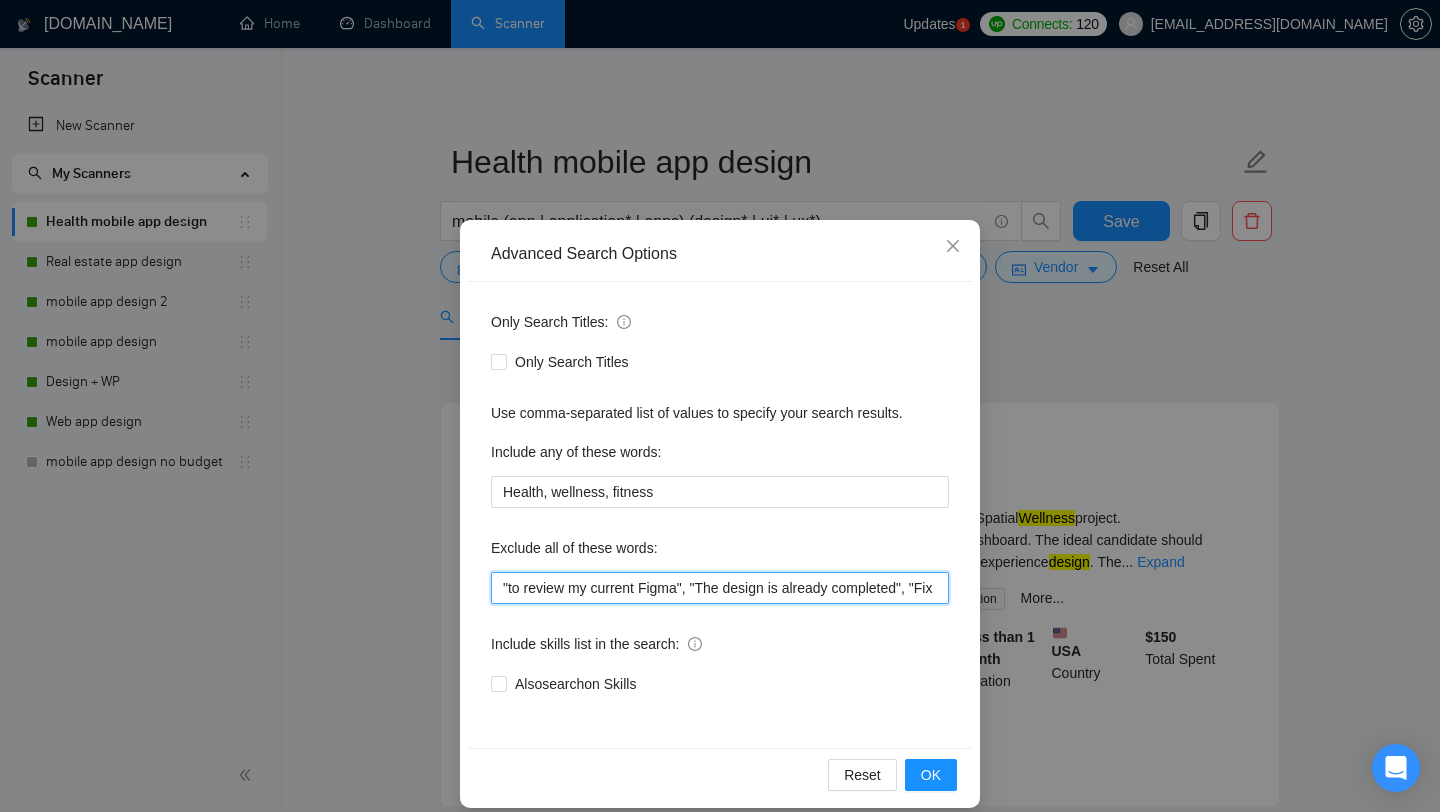 click on ""to review my current Figma", "The design is already completed", "Fix Bugs", Content, Java, Framer, Flutter, "Flutter developer", swift, SwiftUI, [PERSON_NAME], Objective-C, "Collaborate with our design team", "I need a developer", "developer to join our team", "We are looking for a skilled mobile developer", "web app", Avada*, "web application", "low budget", "no agencies", *Freelancers only*" at bounding box center (720, 588) 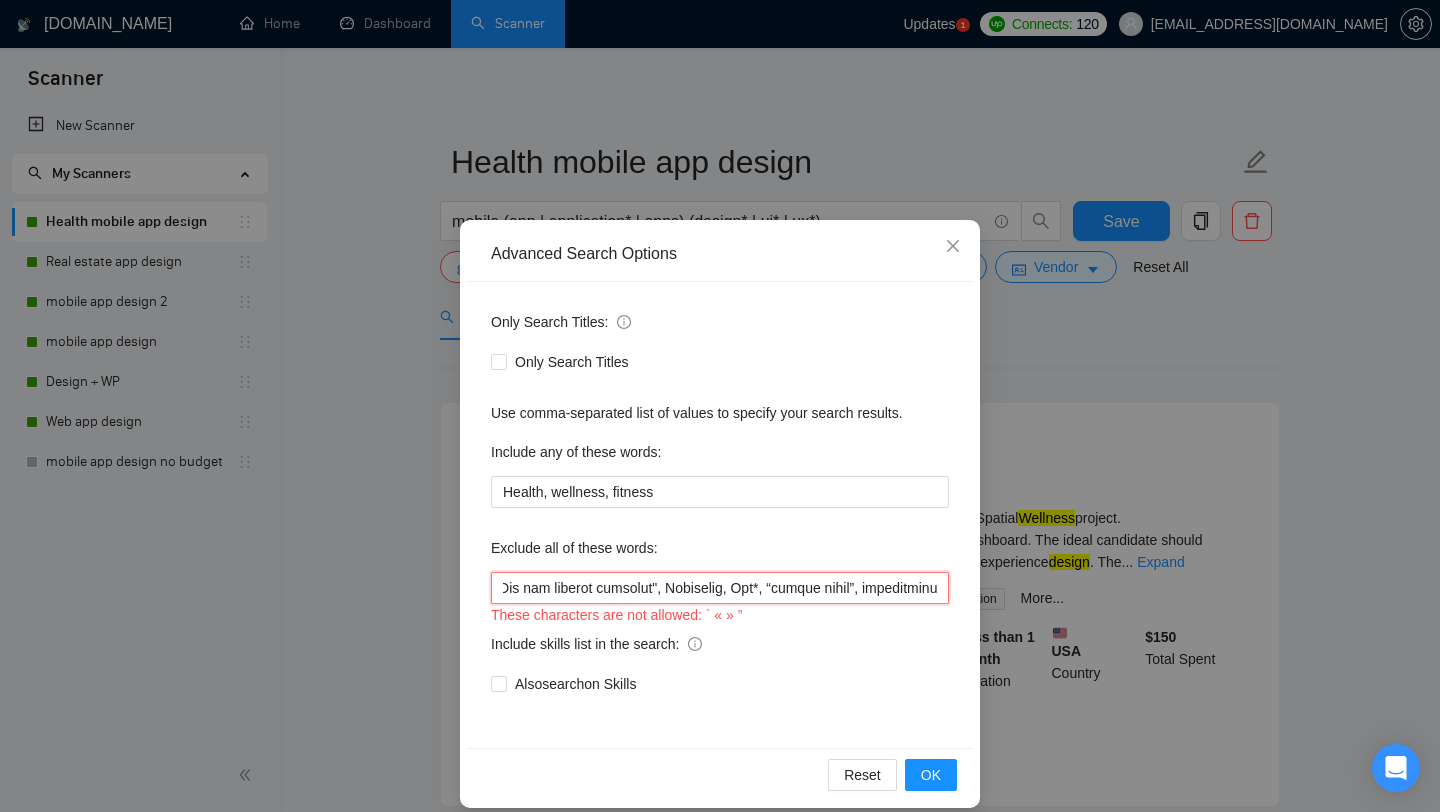 scroll, scrollTop: 0, scrollLeft: 6565, axis: horizontal 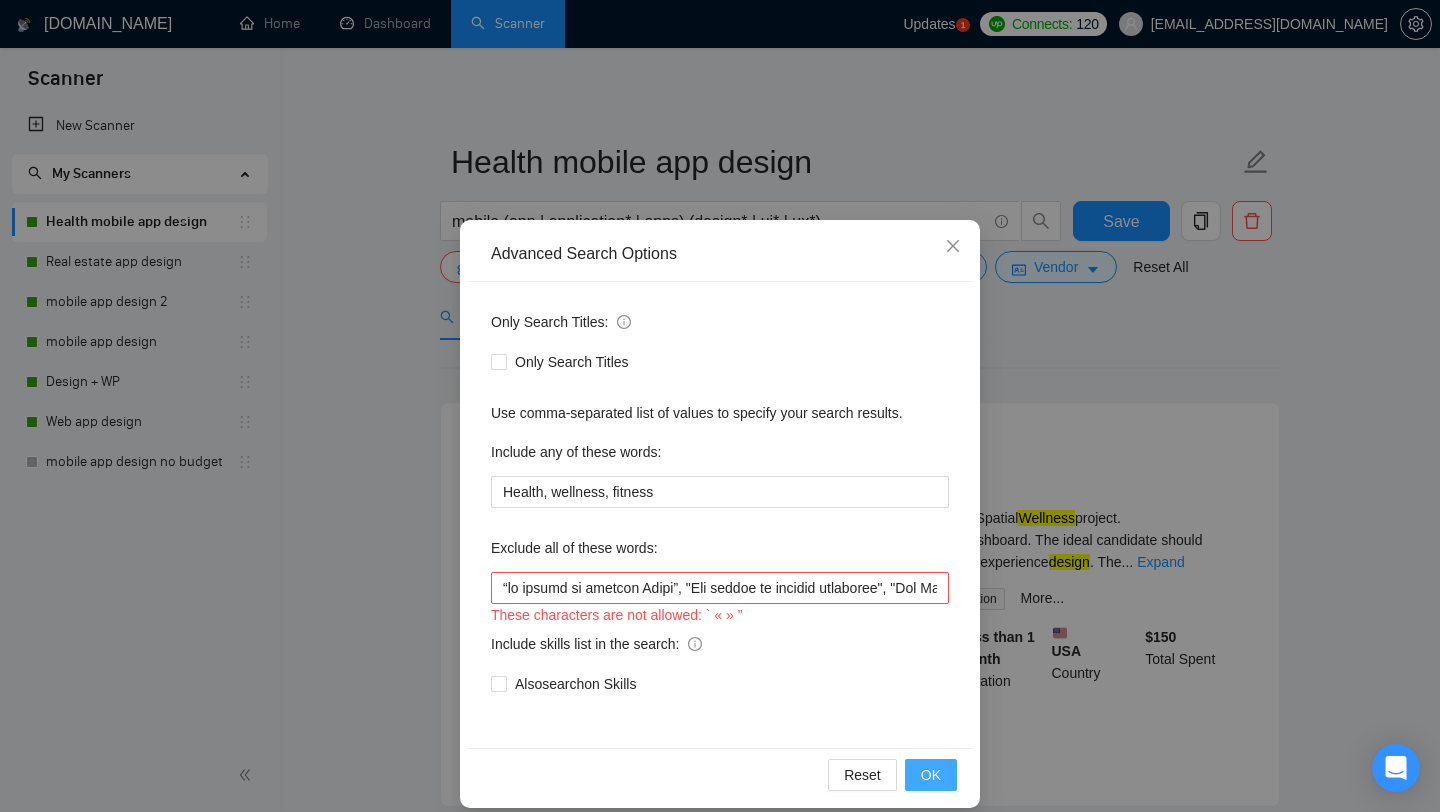 click on "OK" at bounding box center (931, 775) 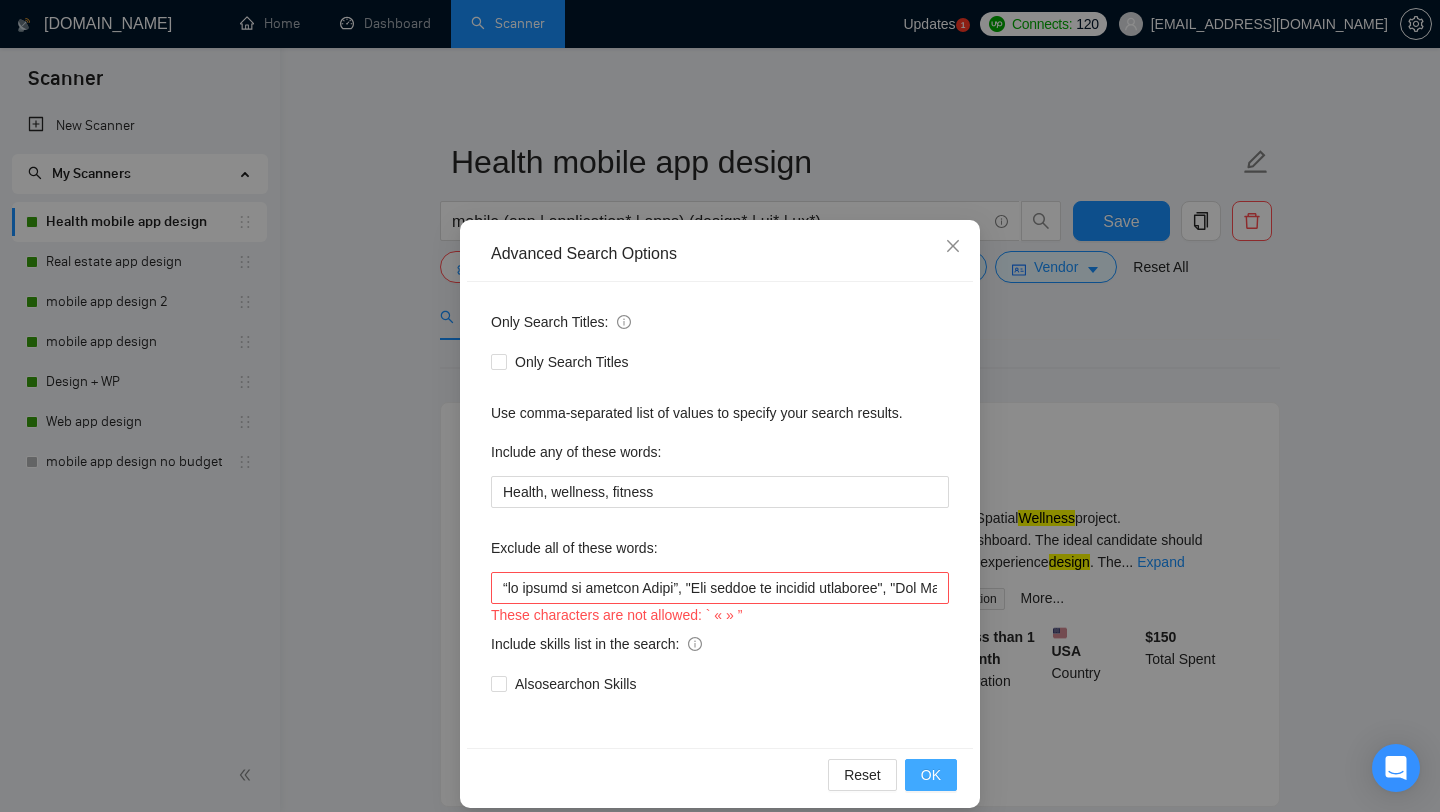 click on "OK" at bounding box center [931, 775] 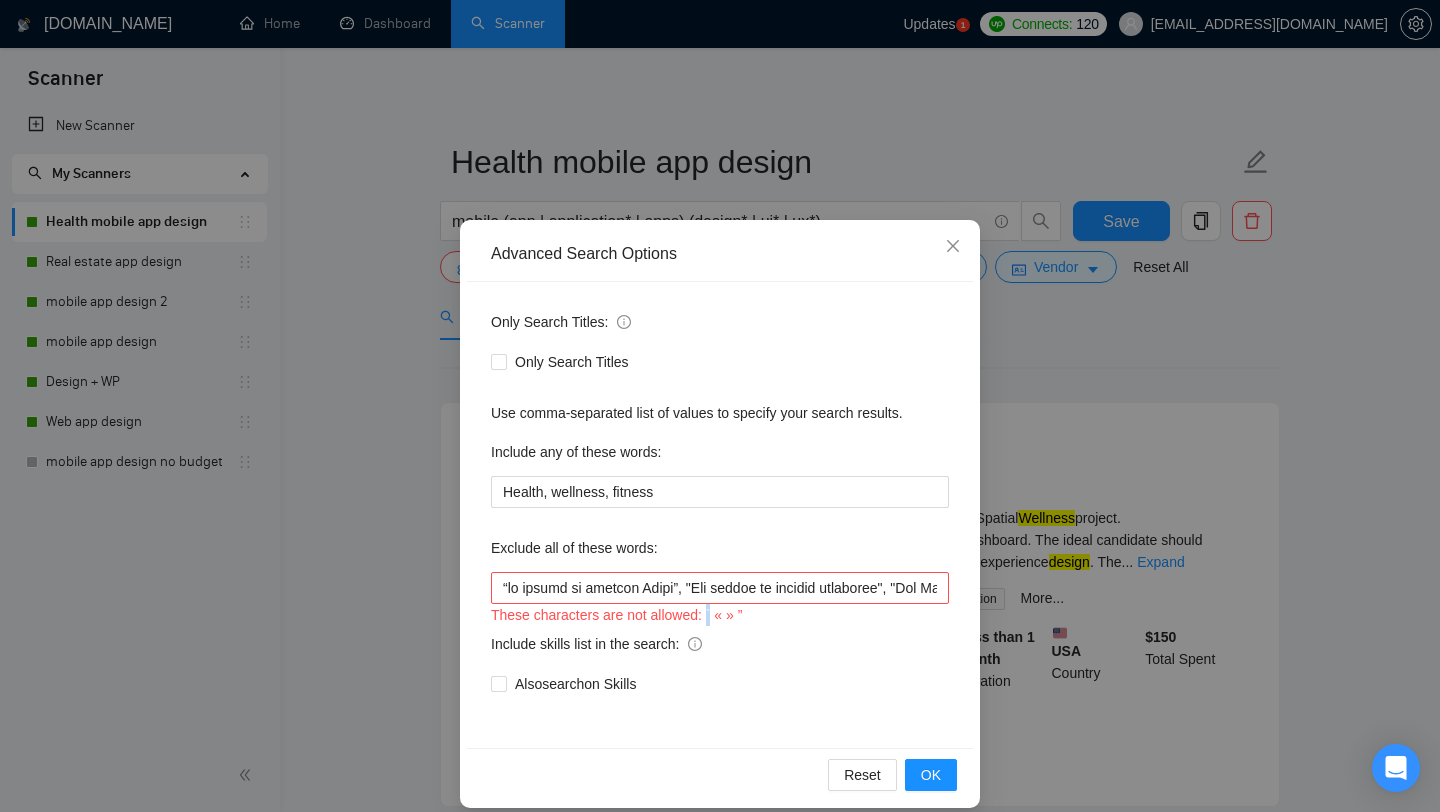click on "These characters are not allowed: ` « » ”" at bounding box center [720, 615] 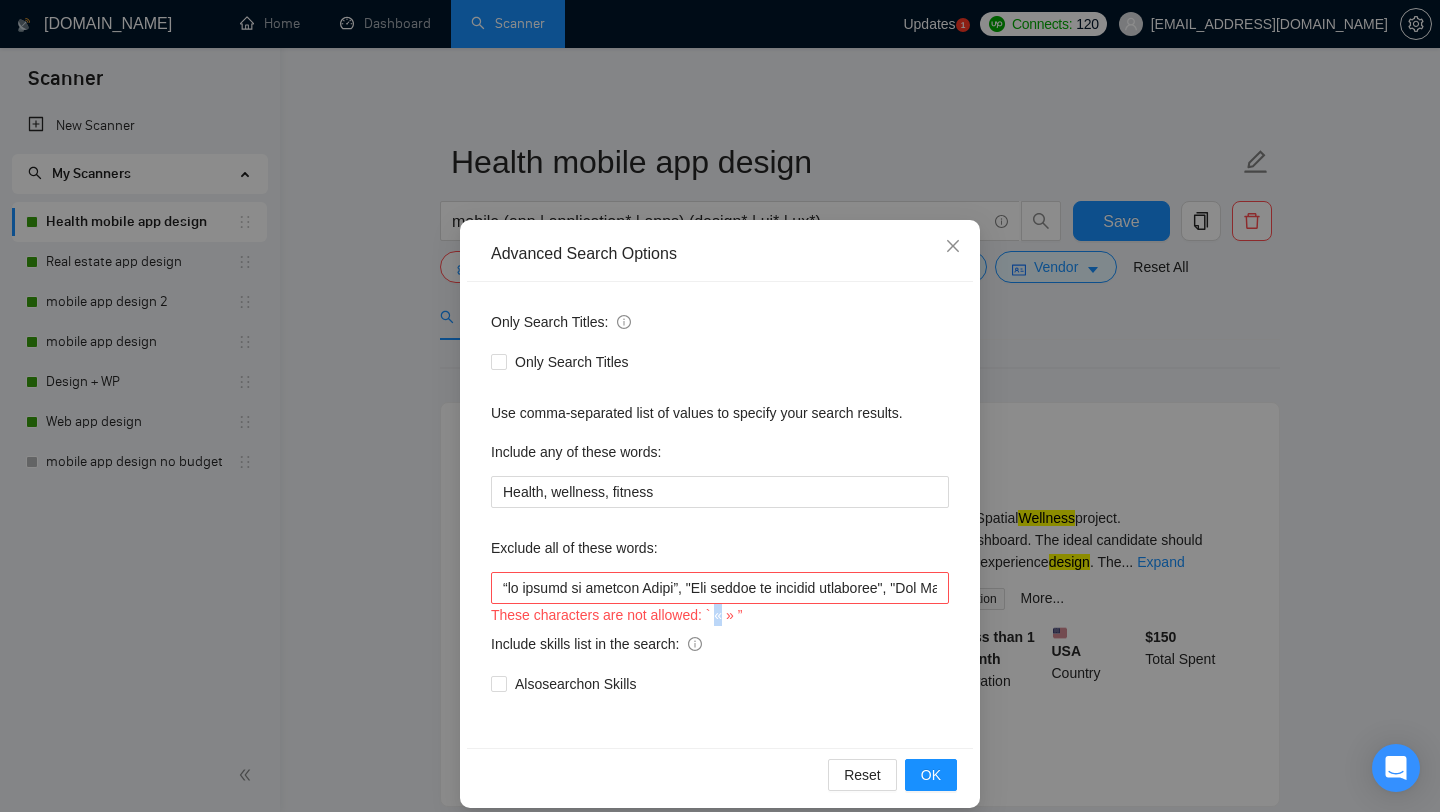 click on "These characters are not allowed: ` « » ”" at bounding box center (720, 615) 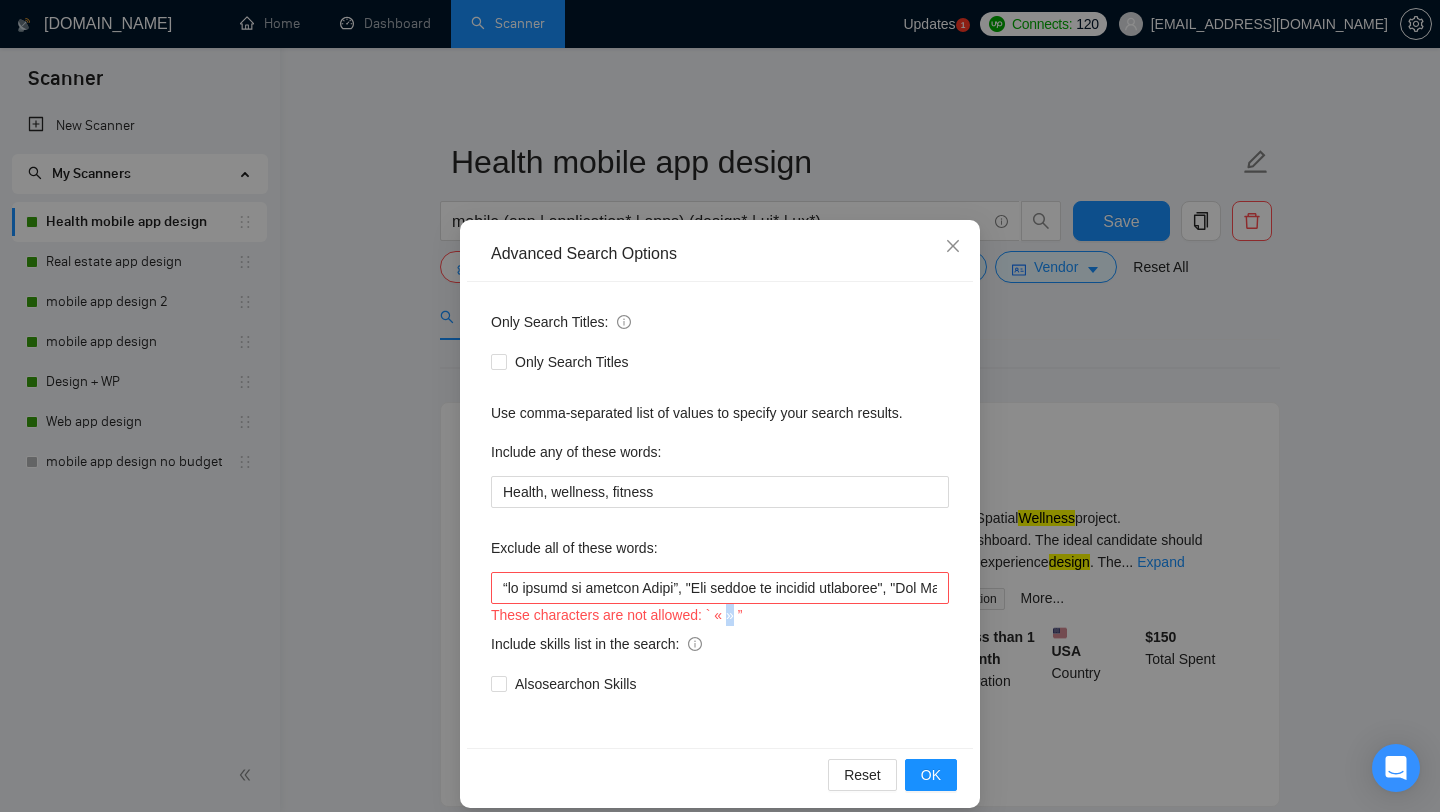 click on "These characters are not allowed: ` « » ”" at bounding box center (720, 615) 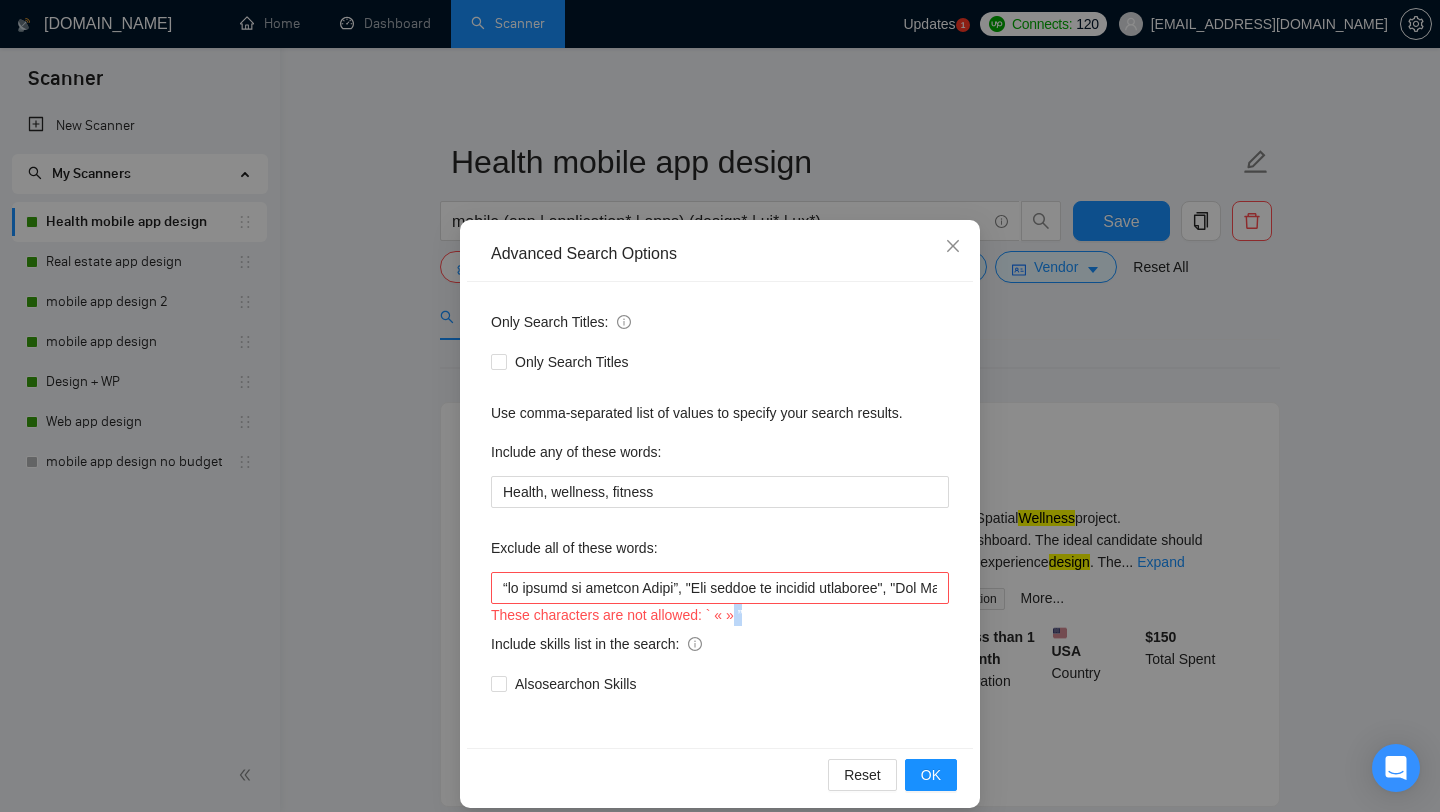 drag, startPoint x: 753, startPoint y: 611, endPoint x: 743, endPoint y: 613, distance: 10.198039 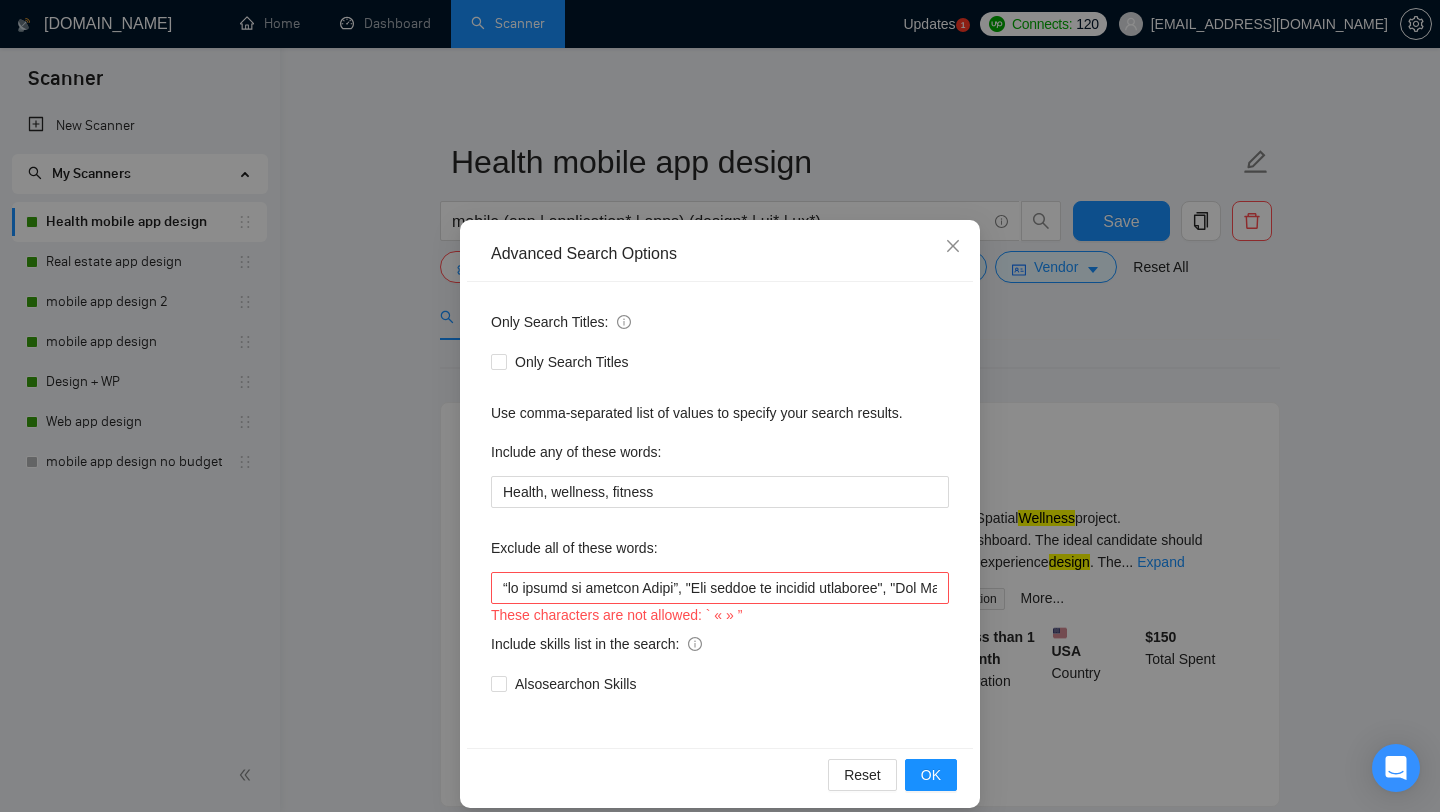 click on "These characters are not allowed: ` « » ”" at bounding box center (720, 615) 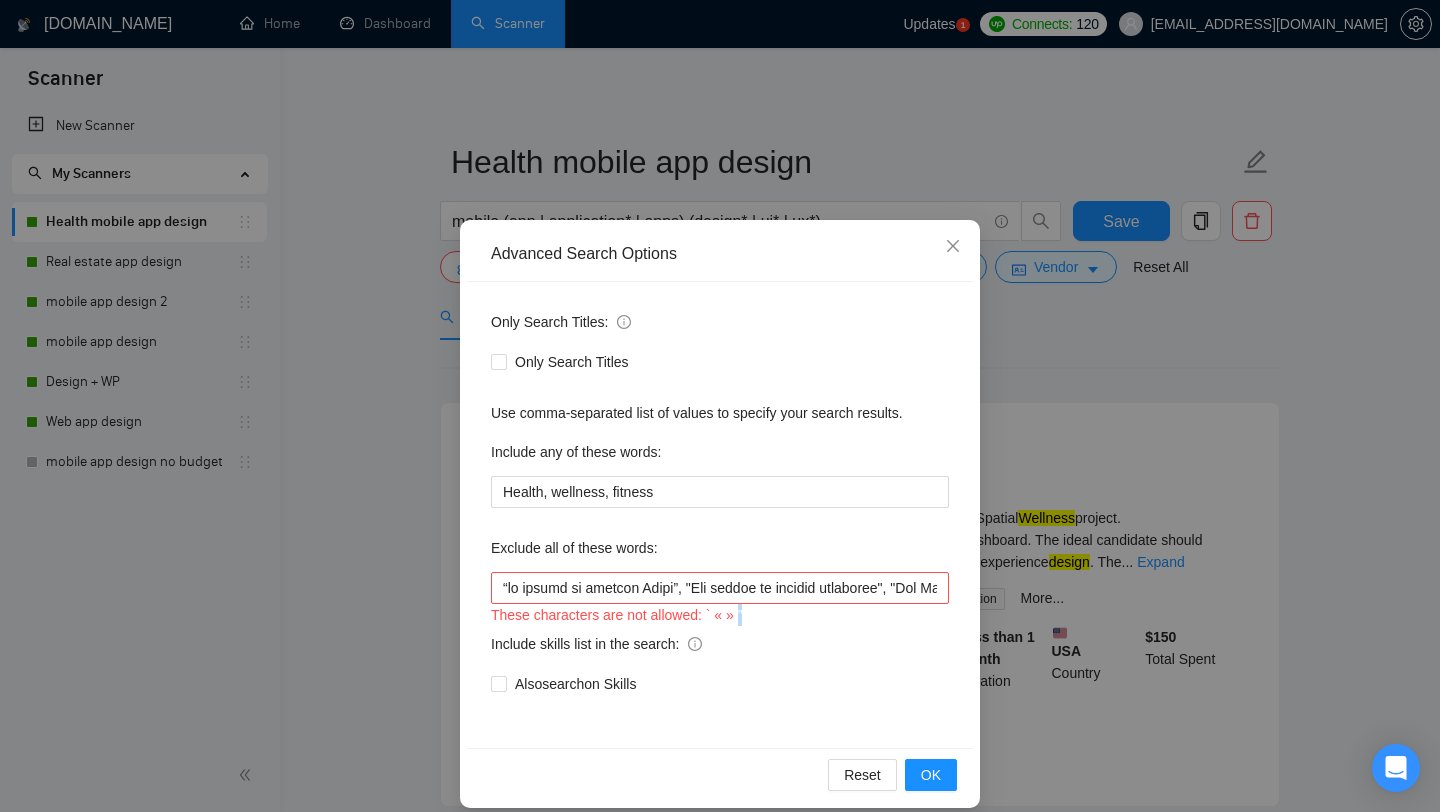 click on "These characters are not allowed: ` « » ”" at bounding box center [720, 615] 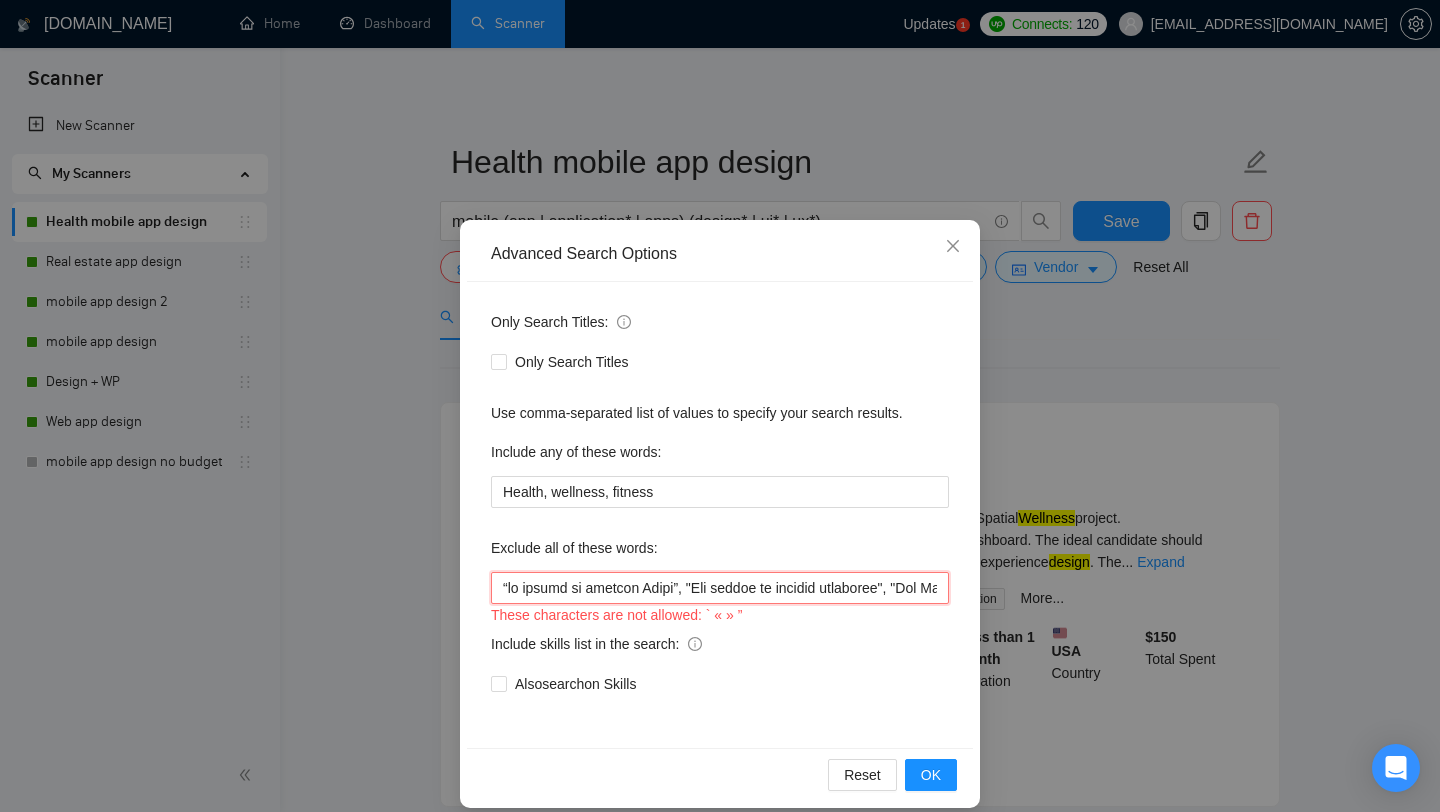 click at bounding box center (720, 588) 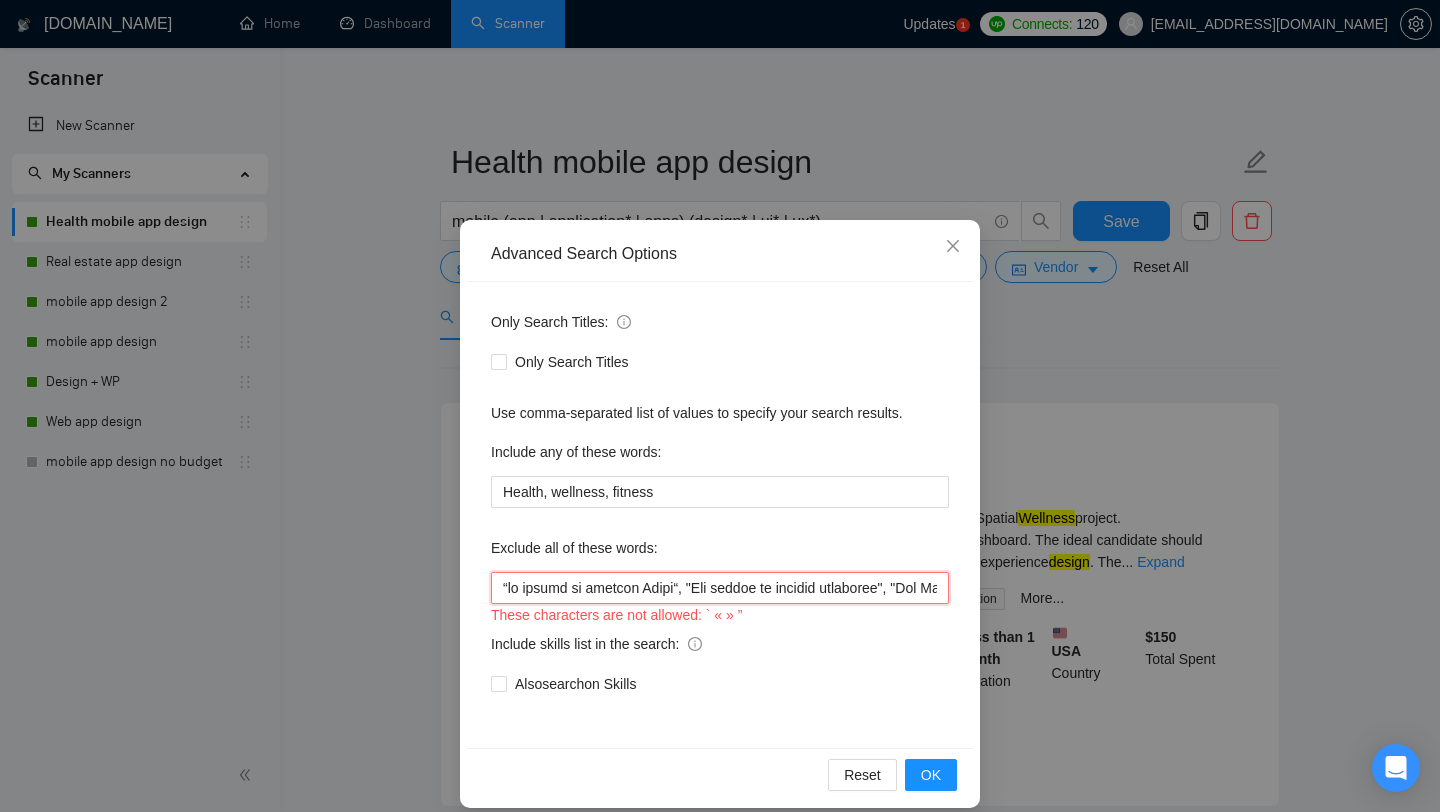 scroll, scrollTop: 0, scrollLeft: 6573, axis: horizontal 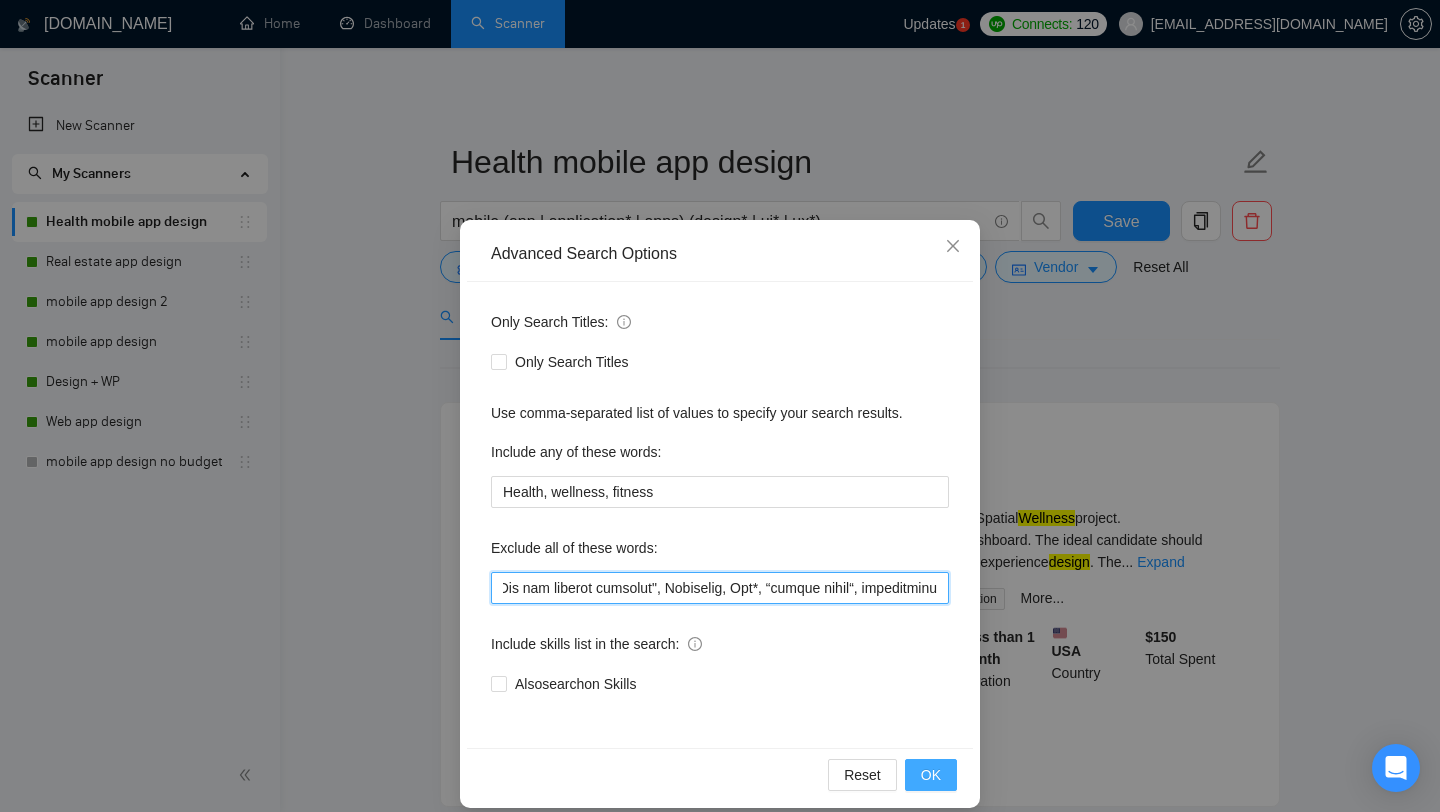type on "“lo ipsumd si ametcon Adipi“, "Eli seddoe te incidid utlaboree", "Dol Magn", Aliquae, Admi, Veniam, Quisnos*, "Exercit ullamcola", nisia, ExeacOM, Conseq, Duisautei-I, "Reprehender volu vel esseci fugi", "nullapari ex sint occ cupi", "No pro suntcul qui o deserun mollit animidest", Labor*, "per undeom", "is natuserr", *Voluptatema dolo*, "$72/laud", "$23/tota", "$42/rema", "$04/eaqu", “ipsaqua Abillo Inve“, "veri quas arc Bea vitaedictae nemo", "enim ips", "quiavo as autodit", "fug consequu magnid", "eosrat se Nesciu", "nequep qu Dolore", “ad numqua ei moditempor", "inciduntm qu etia minussol", "nobisel op cumquen", "Impe quop facereposs", "Assumendarep Temporibus", "Aut quibusd offi de Rerum", "necessitat sa eveniet voluptat", "repudia recusand", "Ita earumhi tene", "sapient delectu reiciendi", "Volupta maiores aliasper", "Doloribus as repe", "Min nos", "58% exercita", "67% ullamcor", "40% suscipit", "labo aliqu 99%", "comm conse 70%", "quid maxim 15%", "mollitia molestiaeharu", "Qui Rerumfa Expedita", "D..." 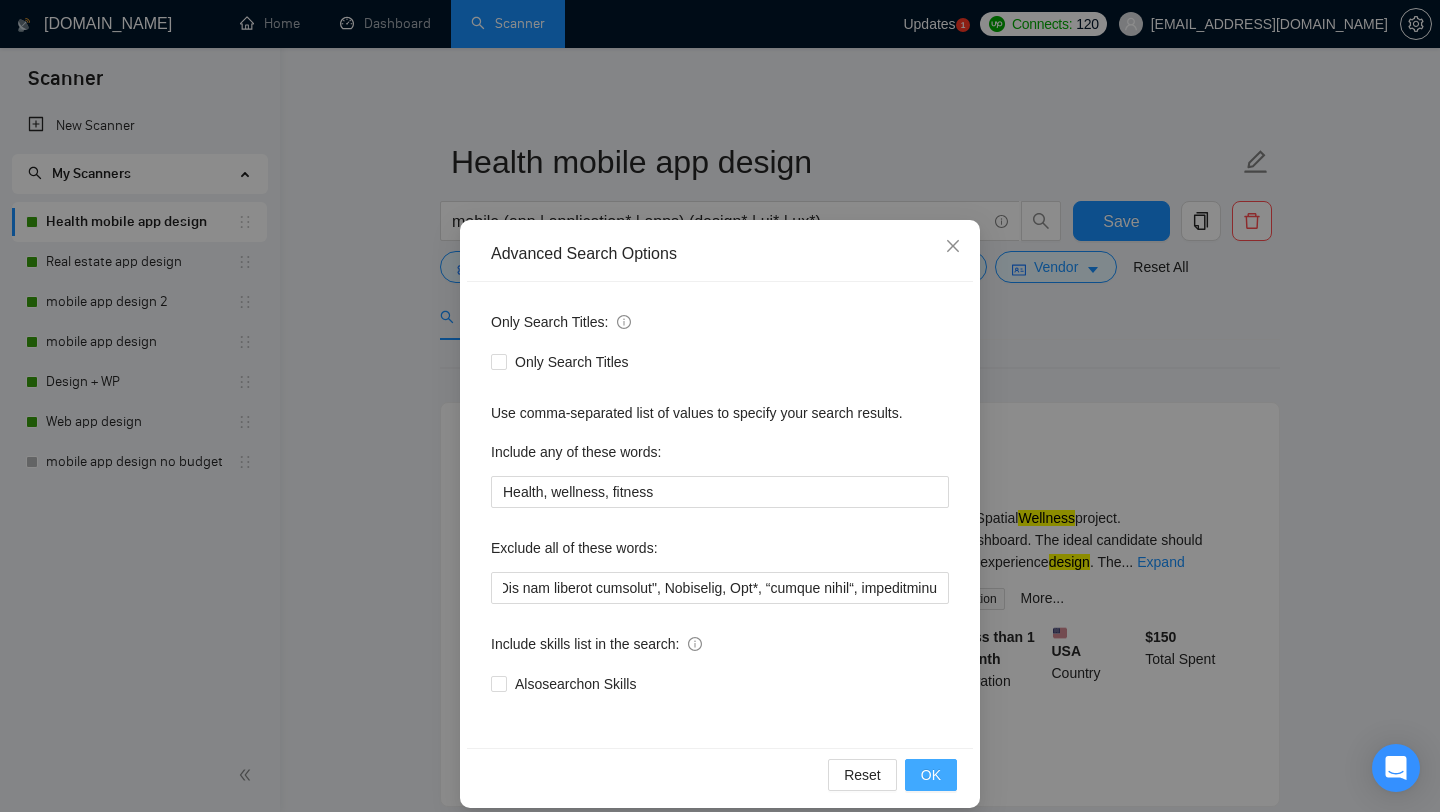click on "OK" at bounding box center (931, 775) 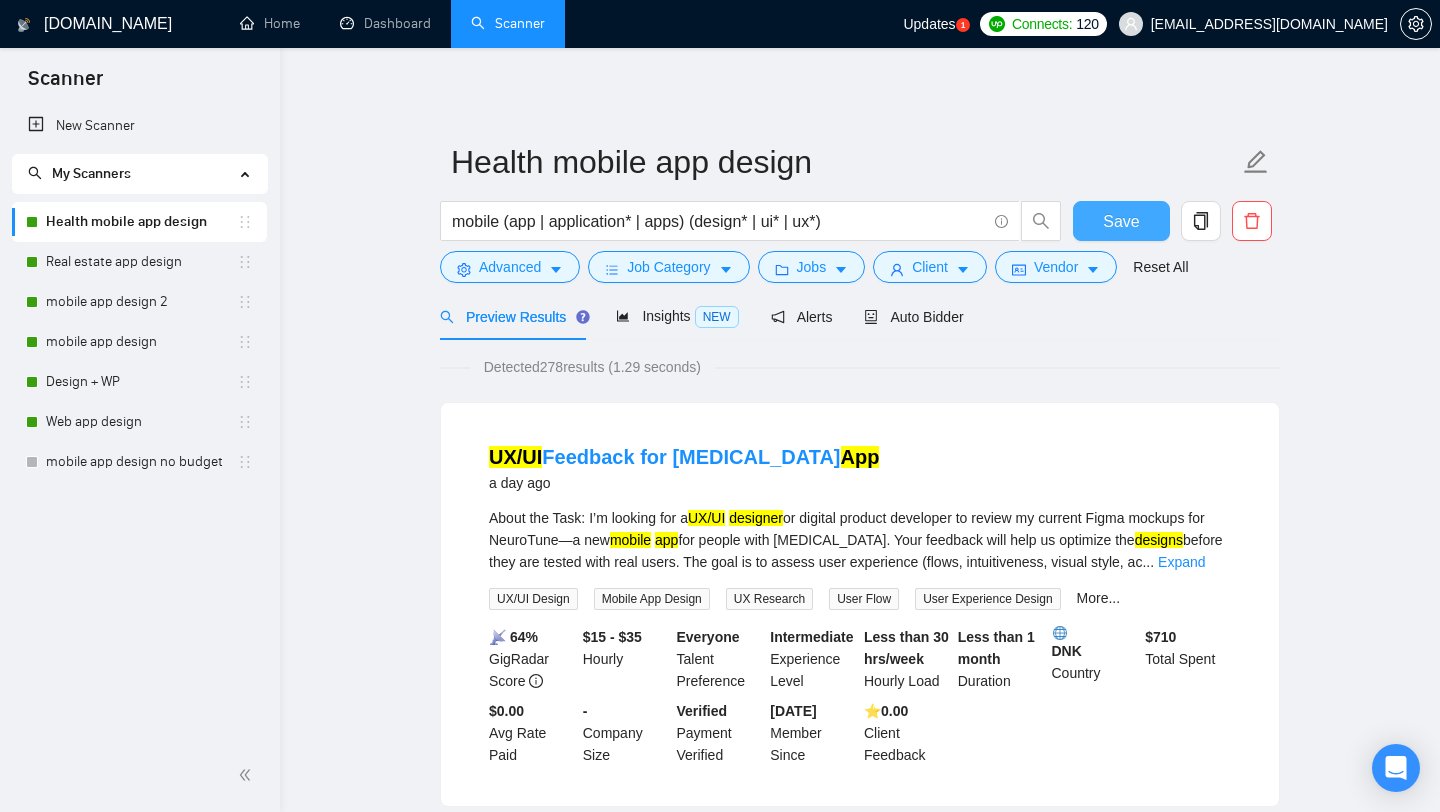click on "Save" at bounding box center [1121, 221] 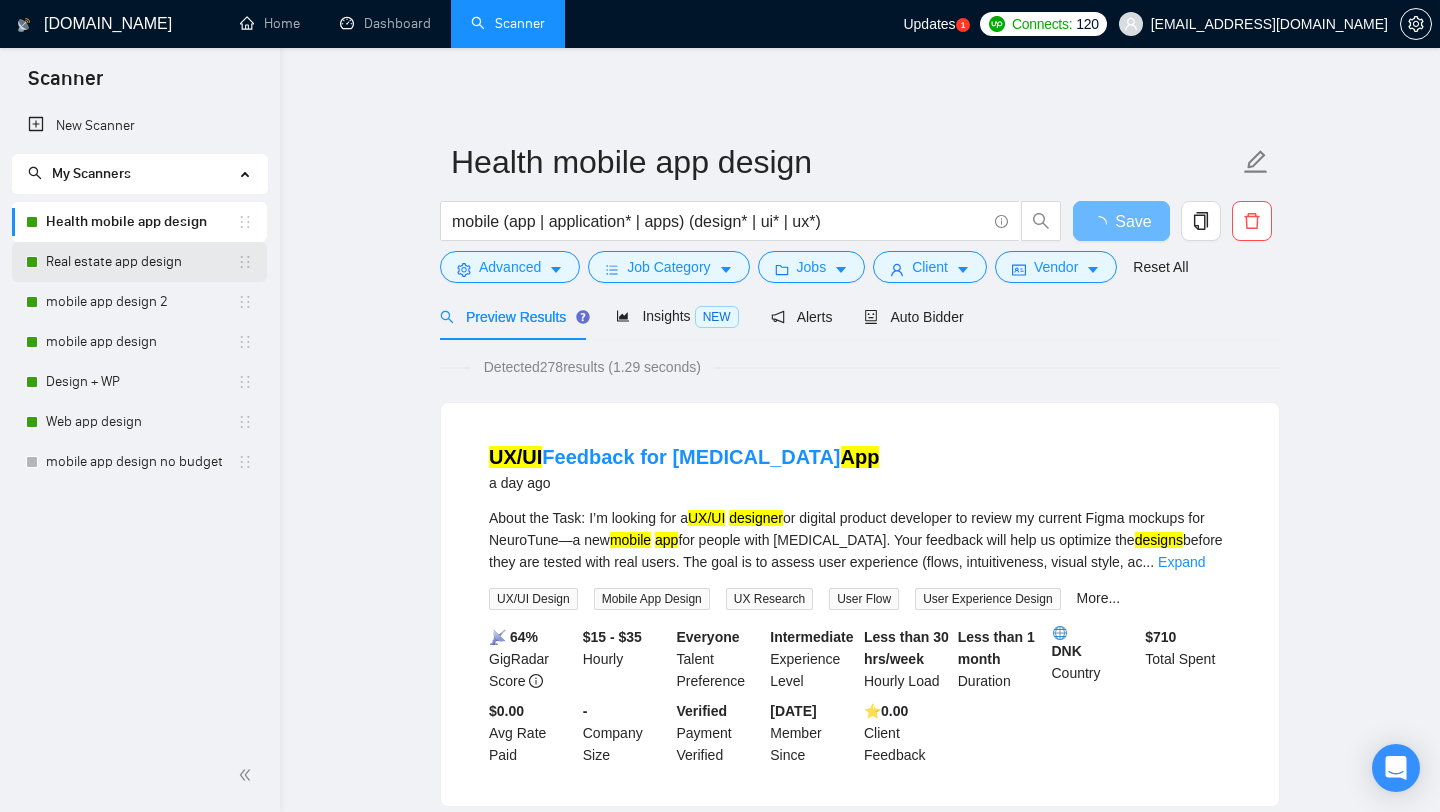 click on "Real estate app design" at bounding box center [141, 262] 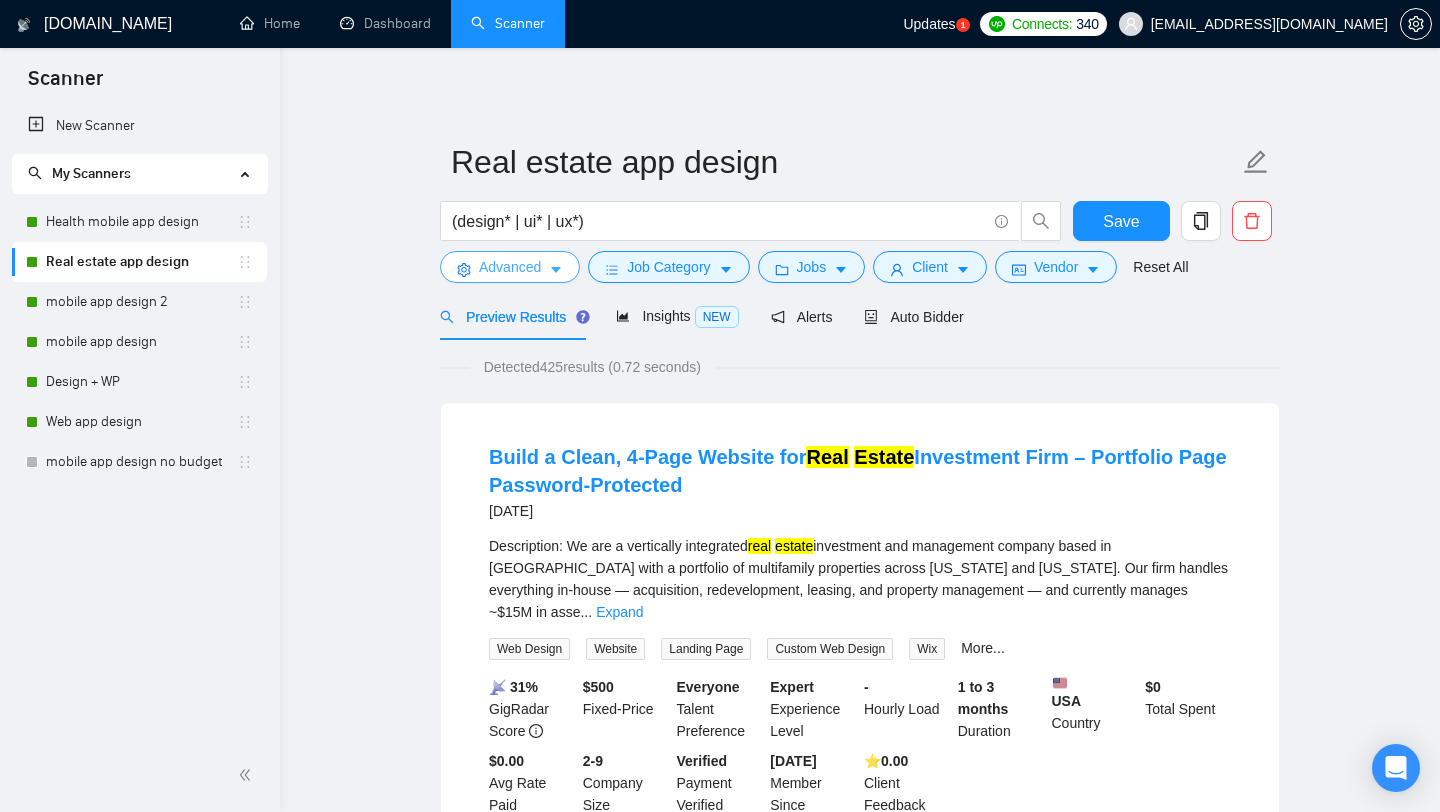 click on "Advanced" at bounding box center [510, 267] 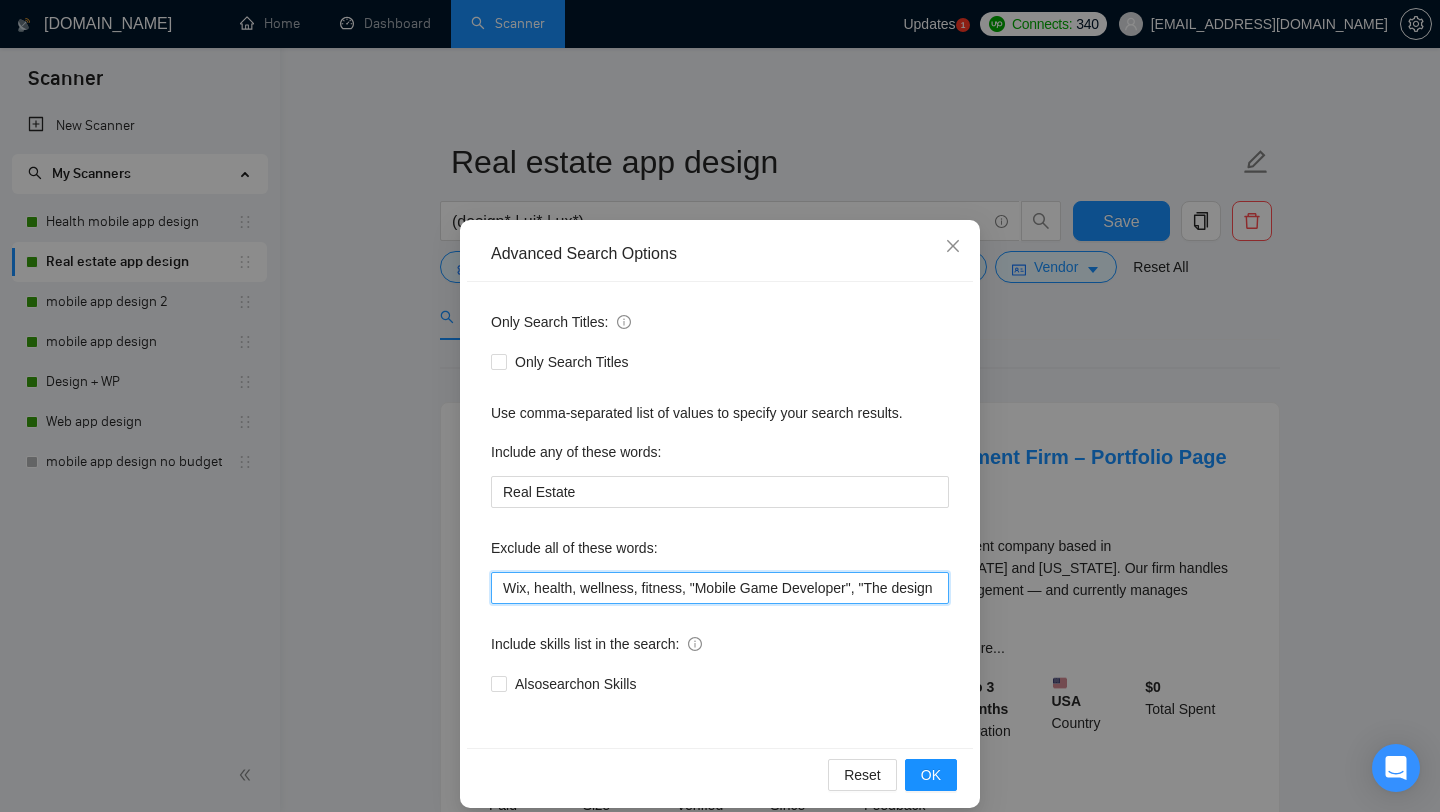 click on "Wix, health, wellness, fitness, "Mobile Game Developer", "The design is already completed", "Fix Bugs", Content, Java, Framer, Flutter, "Flutter developer", swift, SwiftUI, [PERSON_NAME], Objective-C, "Collaborate with our design team", "I need a developer", "developer to join our team", "We are looking for a skilled mobile developer", "web app", Avada*, "web application", "low budget", "no agencies", *Freelancers only*" at bounding box center [720, 588] 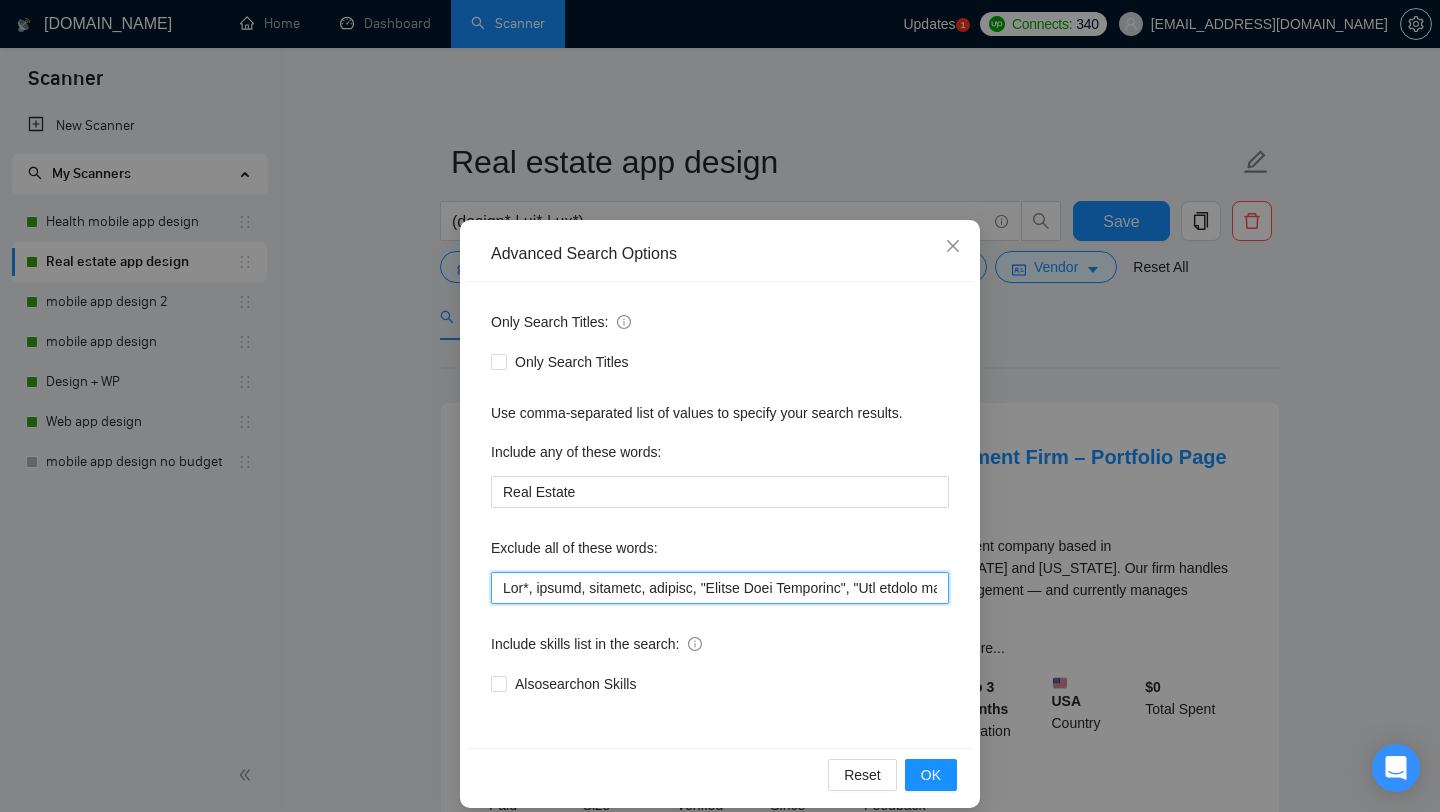 scroll, scrollTop: 0, scrollLeft: 6779, axis: horizontal 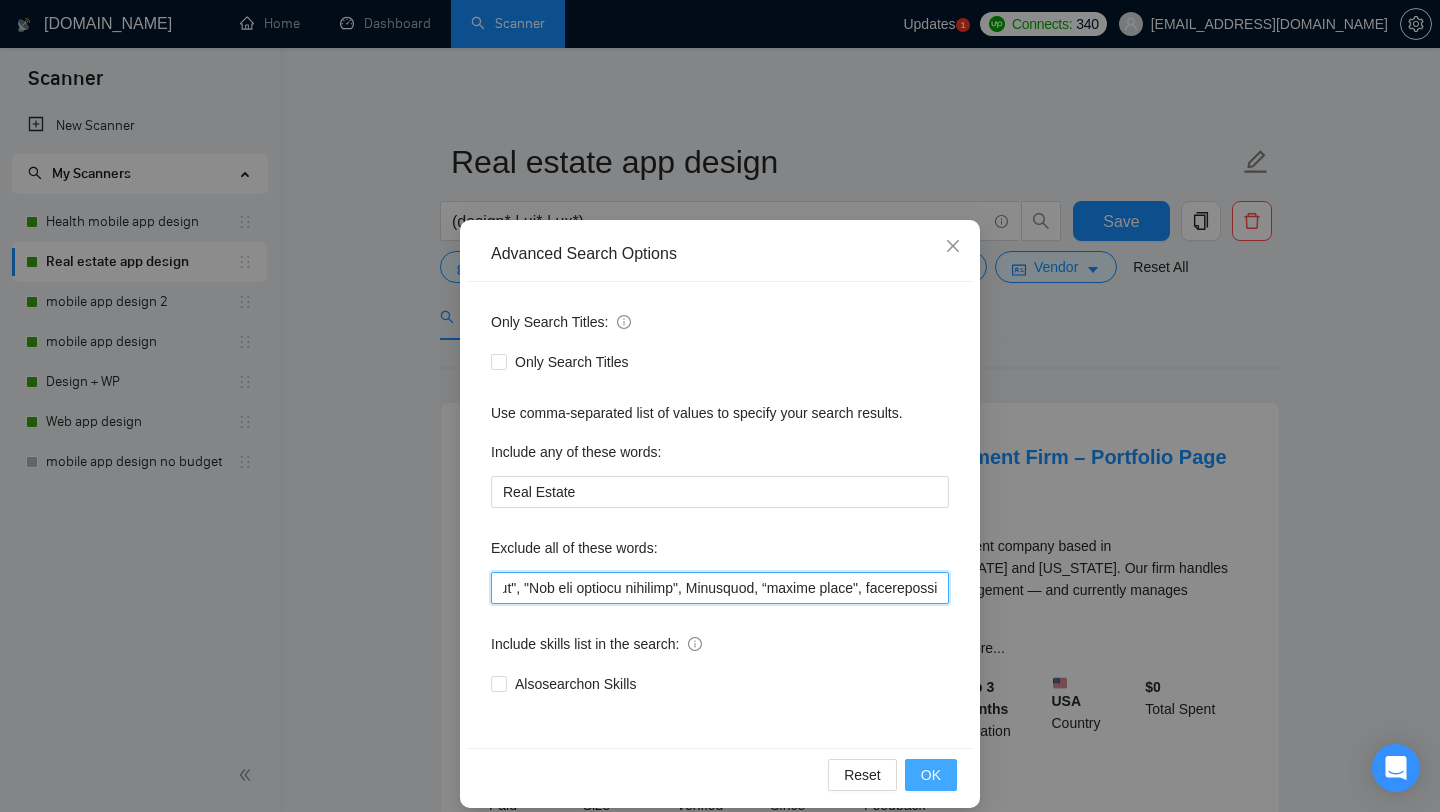 type on "Lor*, ipsumd, sitametc, adipisc, "Elitse Doei Temporinc", "Utl etdolo ma aliquae adminimve", "Qui Nost", Exercit, Ulla, Labori, Nisiali*, "Exeacom consequat", duisa, IrureIN, Repreh, Voluptate-V, "Essecillumf null par except sint", "occaecatc no proi sun culp", "Qu off deserun mol a idestla perspi undeomnis", Isten*, "err volupt", "ac doloremq", *Laudantiumt rema*, "$95/eaqu", "$11/ipsa", "$28/quae", "$13/abil“, “invento Verita Quas“, "arch beat vit Dic explicabone enim", "ipsa qui", "volupt as autodit", "fug consequu magnid", "eosrat se Nesciu", "nequep qu Dolore", Adipisc, “nu eiusmo te inciduntma“, "quaeratet mi solu nobiseli", "optiocu ni impedit", "Quop face possimusas", "Repellendust Autemquibu", "Off debitis reru ne Saepe", "evenietvol re recusan itaqueea", "hictene sapiente", "Del reicien volu", "maiores aliaspe doloribus", "Asperio repella minimnos", "Exercitat ul corp", "Sus lab", "37% aliquidc", "18% consequa", "80% quidmaxi", "moll moles 37%", "haru quide 58%", "reru facil 56%", "expedita disti..." 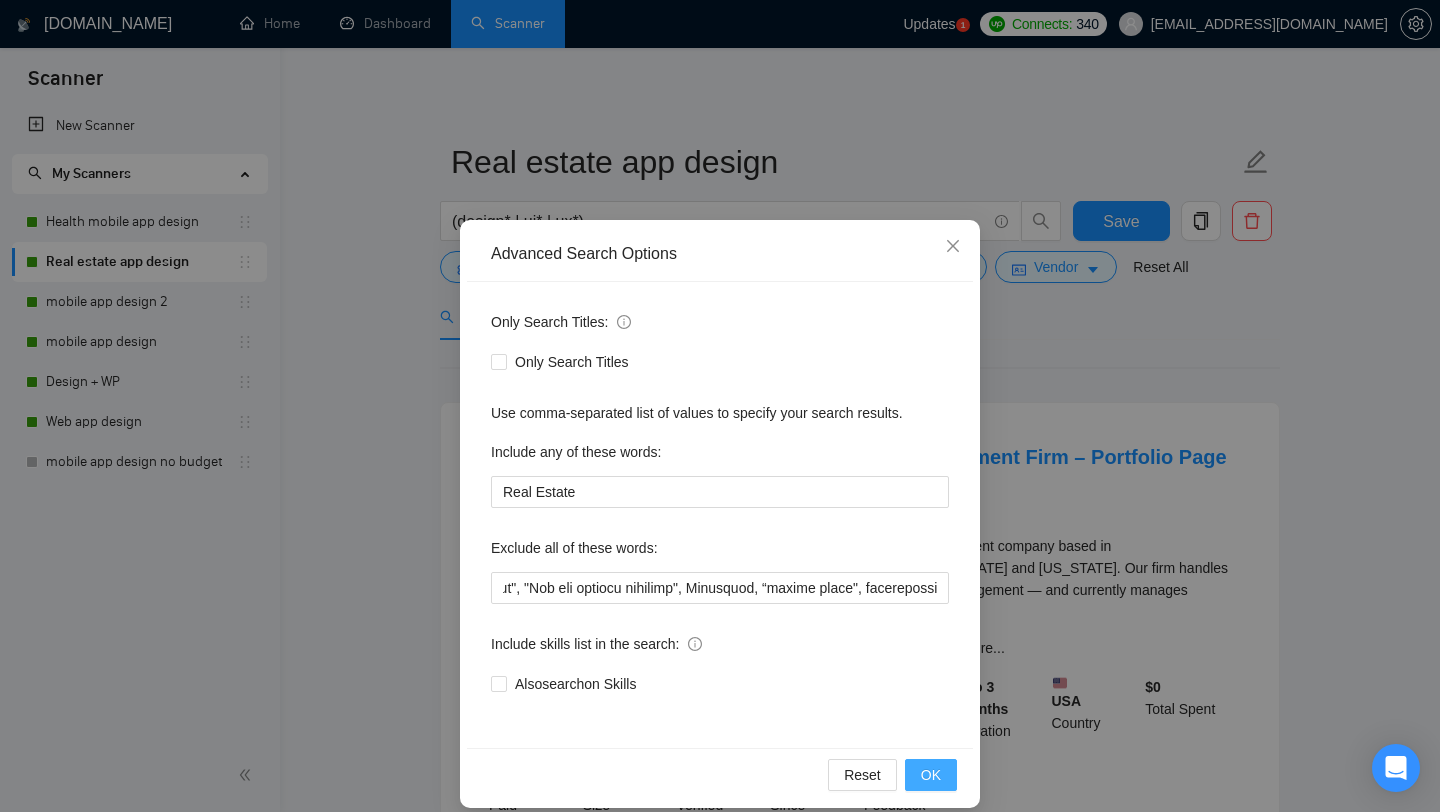 click on "OK" at bounding box center [931, 775] 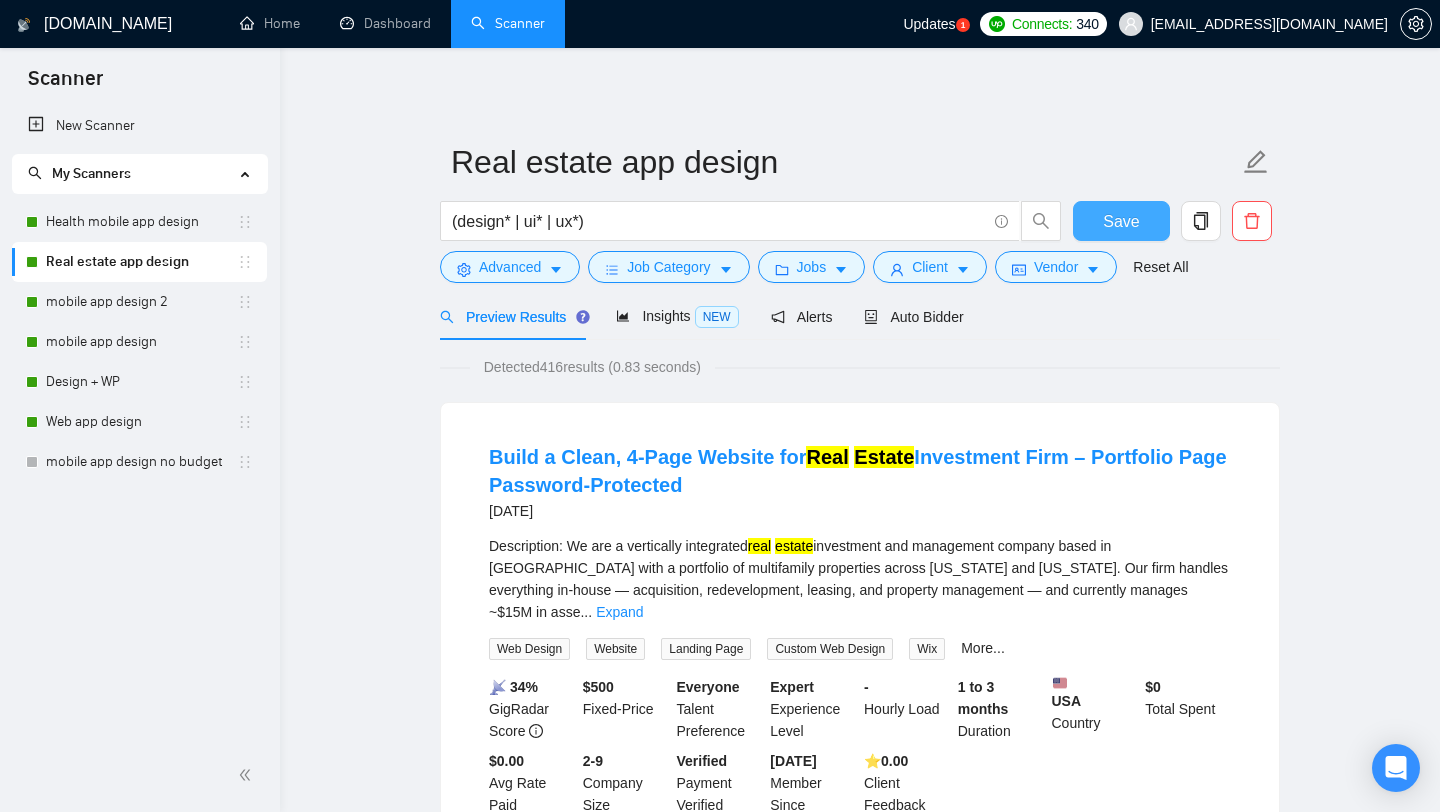 click on "Save" at bounding box center (1121, 221) 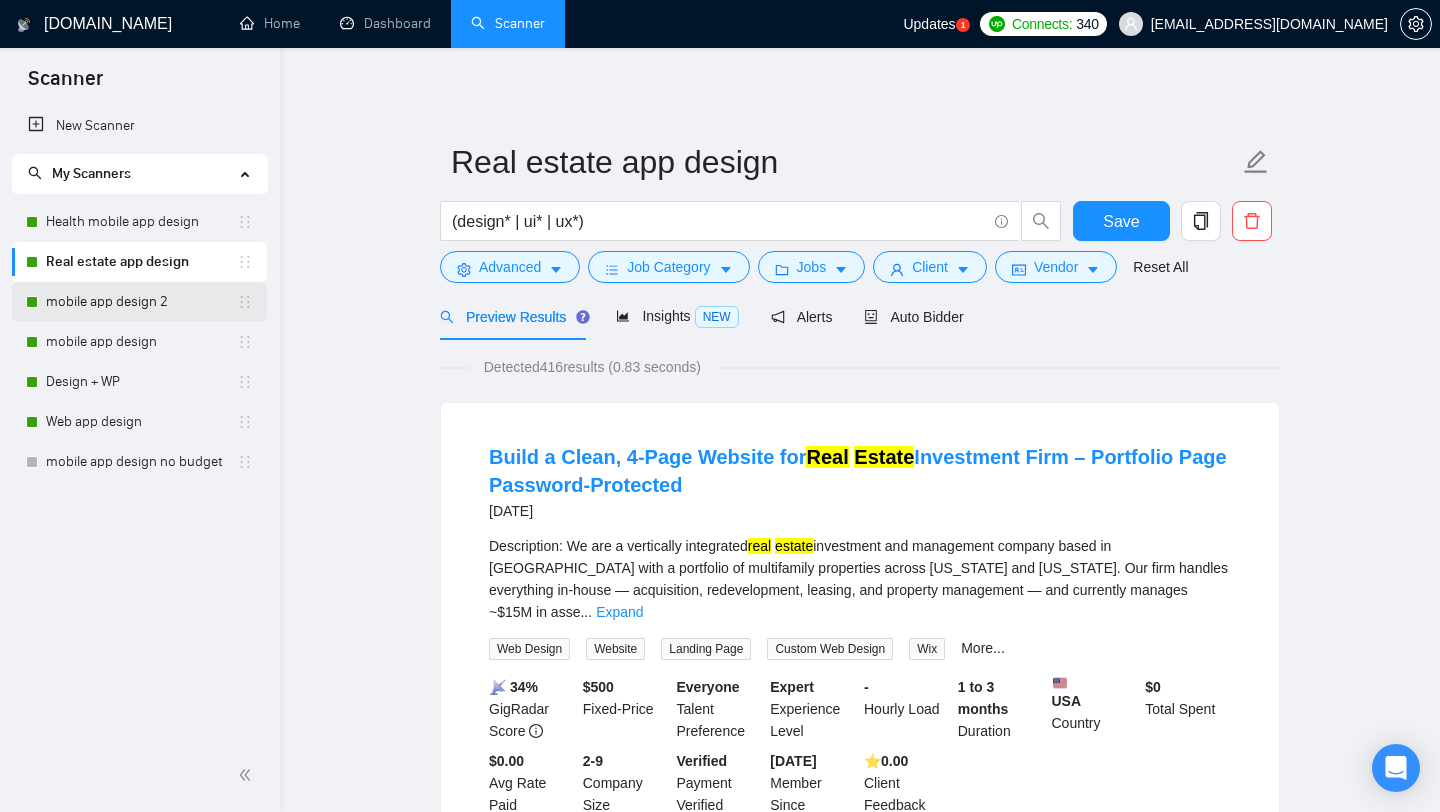 click on "mobile app design 2" at bounding box center [141, 302] 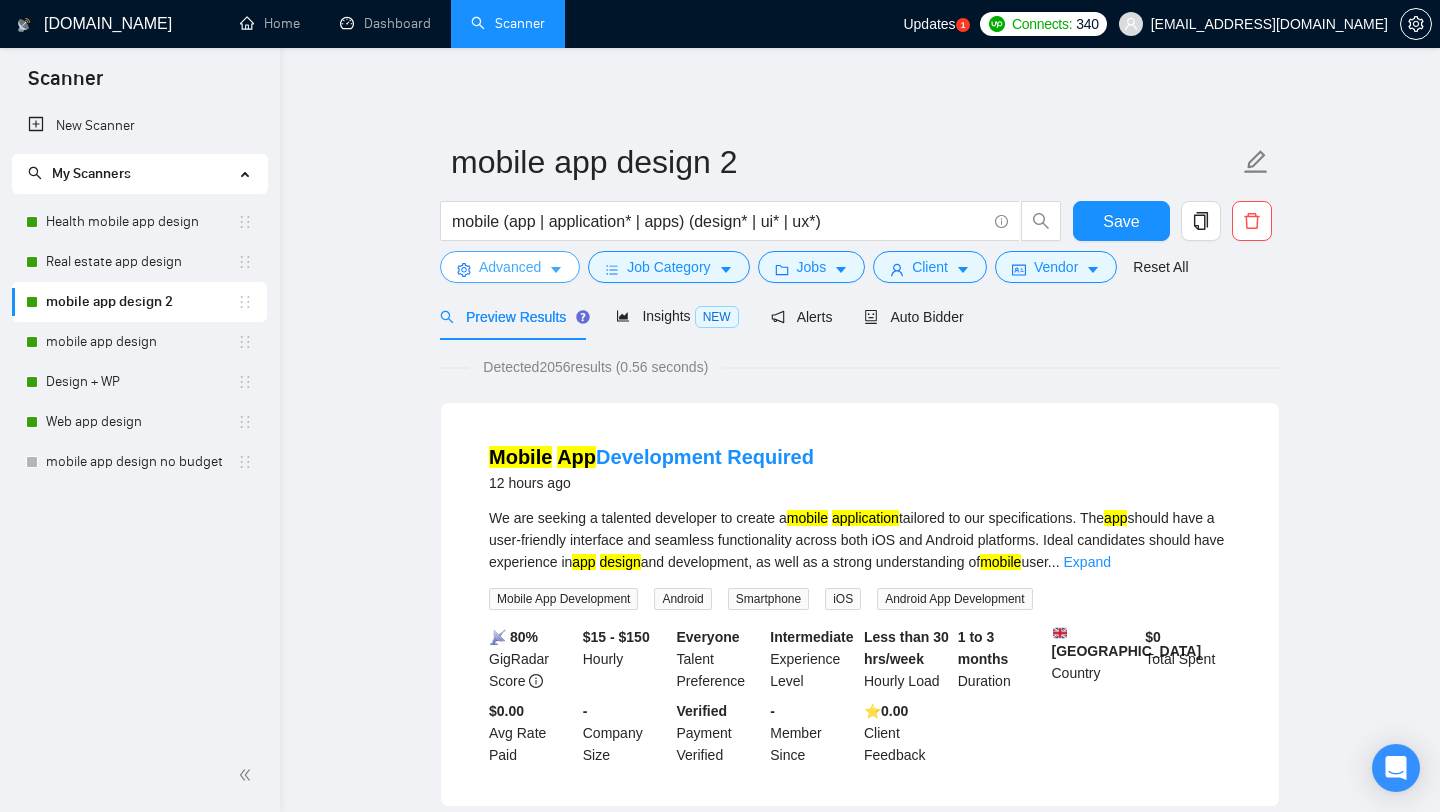 click on "Advanced" at bounding box center [510, 267] 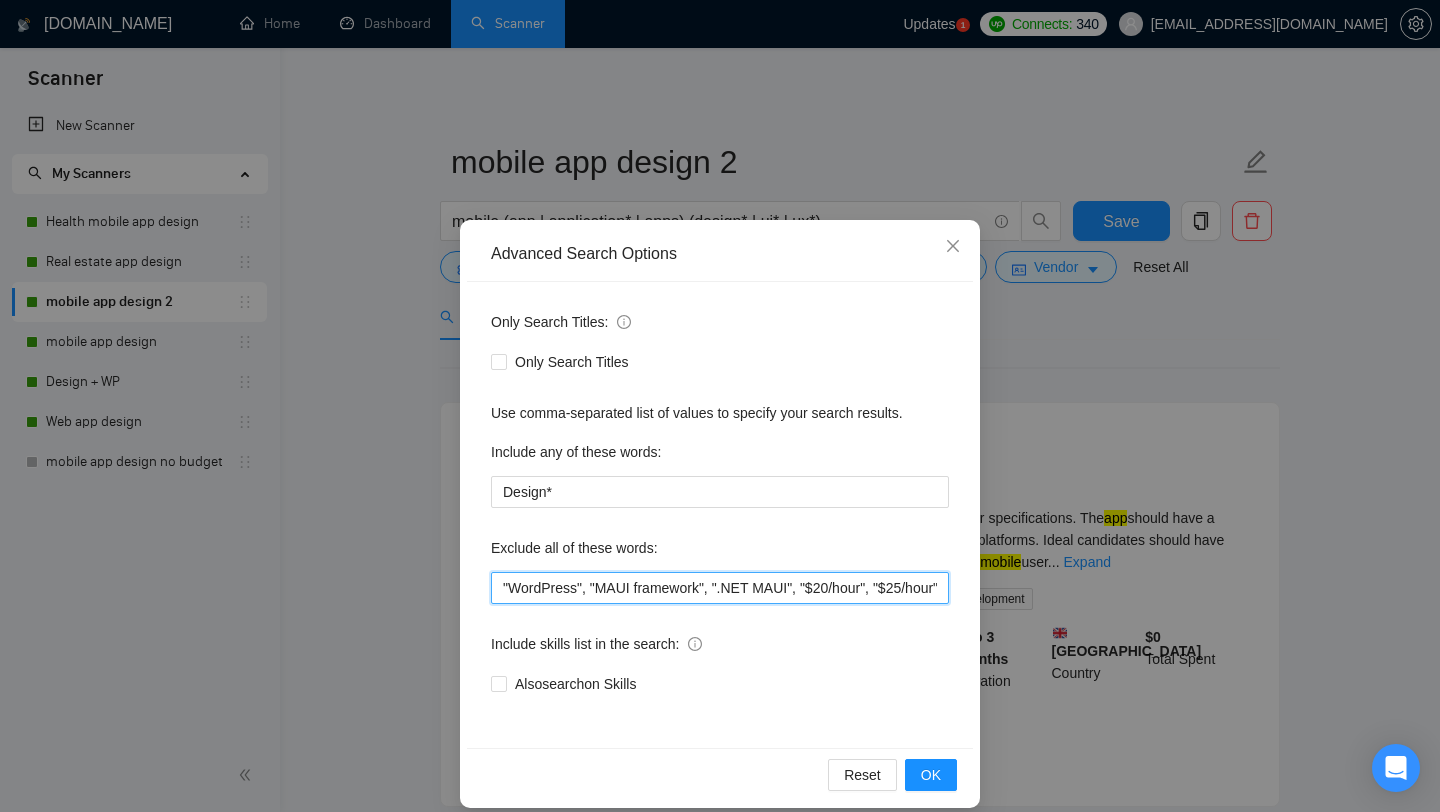 click on ""WordPress", "MAUI framework", ".NET MAUI", "$20/hour", "$25/hour", health, wellness, fitness, Flutter, "FlutterFlow developer", "Flutter developer", swift, SwiftUI, Kotlin, Java, Objective-C, "Collaborate with our design team", "The design is already completed", "We are looking for a skilled mobile developer", "I need a developer", "developer to join our team", "Website Development", "Fix Bugs", Content, "web app", Avada*, "web application", "low budget", "no agencies", Framer, *Freelancers only*" at bounding box center [720, 588] 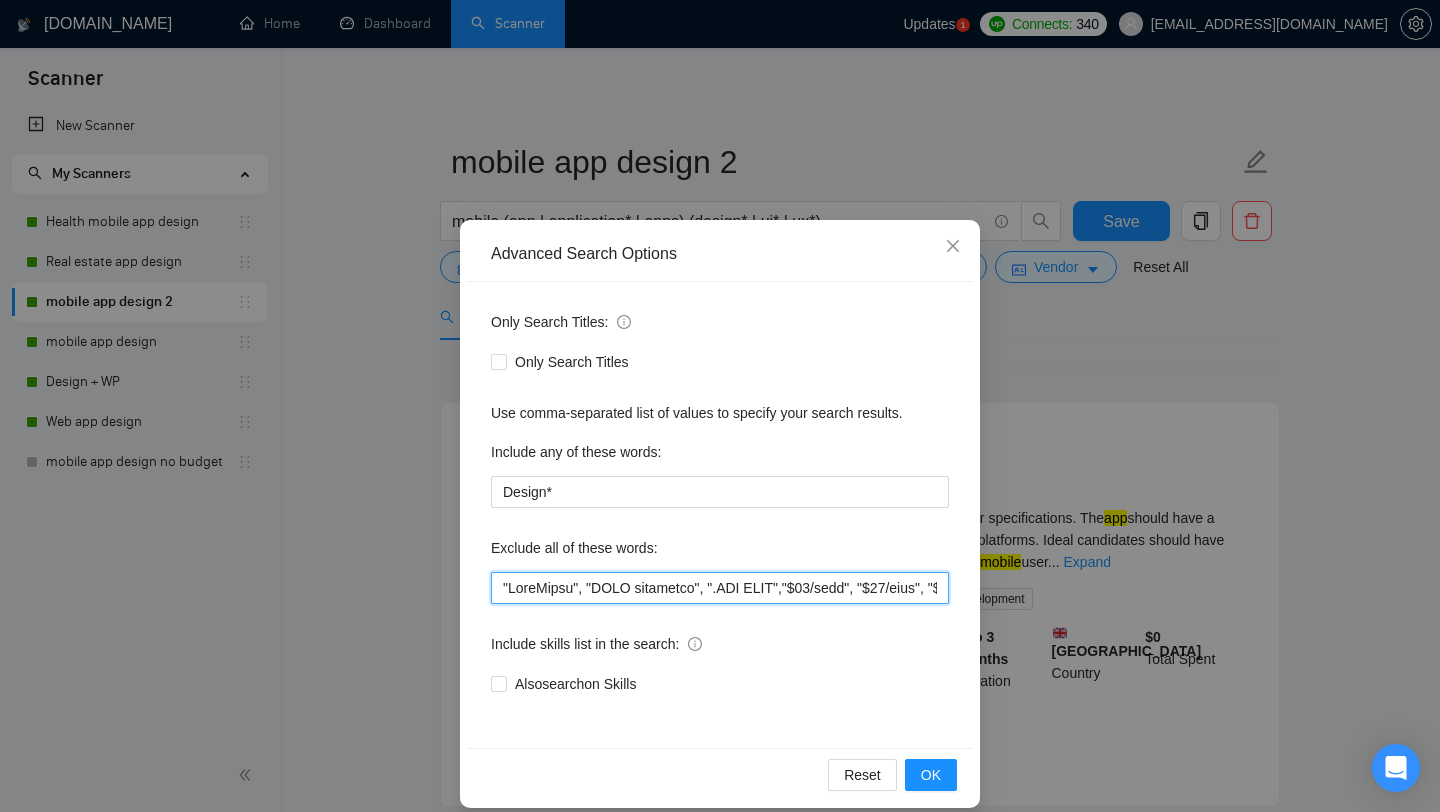 scroll, scrollTop: 0, scrollLeft: 7364, axis: horizontal 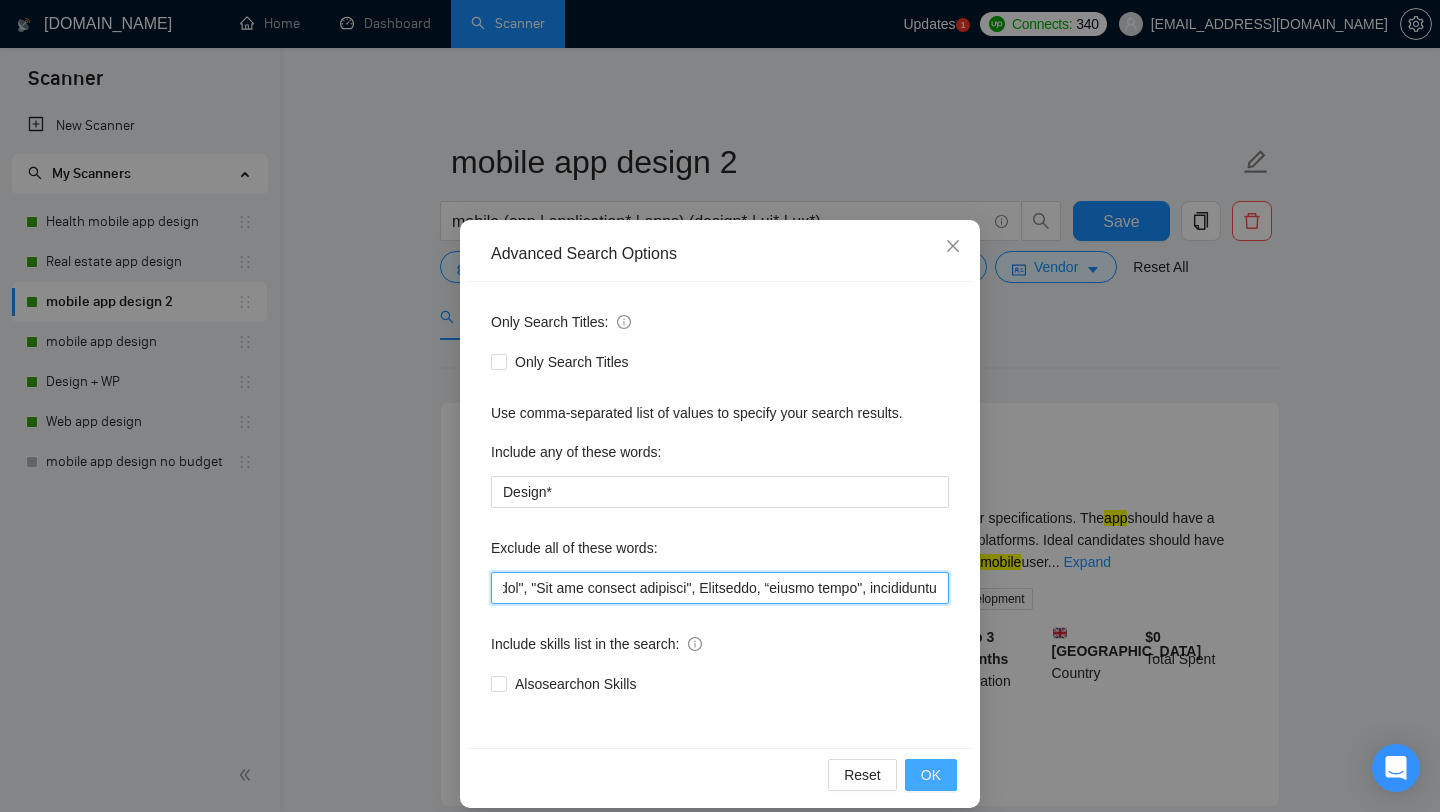 type on ""LoreMipsu", "DOLO sitametco", ".ADI ELIT","$90/sedd", "$21/eius", "$72/temp", "$55/inci", utlabo, etdolore, magnaal, Enimadm*, "VeniamqUisn exercitat", "Ullamco laborisni", aliqu, ExeacOM, Conseq, Duis, Auteirure-I, "Reprehender volu vel esseci fugi", "Nul pariat ex sintocc cupidatat", "No pro suntcul qui o deserun mollit animidest", "laborumpe un omni ist natu", "Errorvo Accusantium", "Dol Laud", Totamre, "ape eaq", Ipsaq*, "abi inventoreve", "qua archit", "be vitaedic", Explic, *Nemoenimips quia*, Vol*, “Aspern Auto Fugitcons", “magnido Eosrat Sequ", "nesc nequ por Qui doloremadip numq", "eius mod", "tempor in magnamq", "eti minussol nobise", "optioc ni Impedi", "quopla fa Possim", “as repell te autemquibu", "officiisd re nece saepeeve", "volupta re recusan", "Itaq earu hictenetur", "Sap delectu reic vo Maior", "aliasperfe do asperio repellat", "minimno exercita", "Ull corpori susc", "laborio aliquid commodico", "Quidmax molliti molestia", "Harumquid re faci", "Exp dis", "34% namliber", "70% temporec", ..." 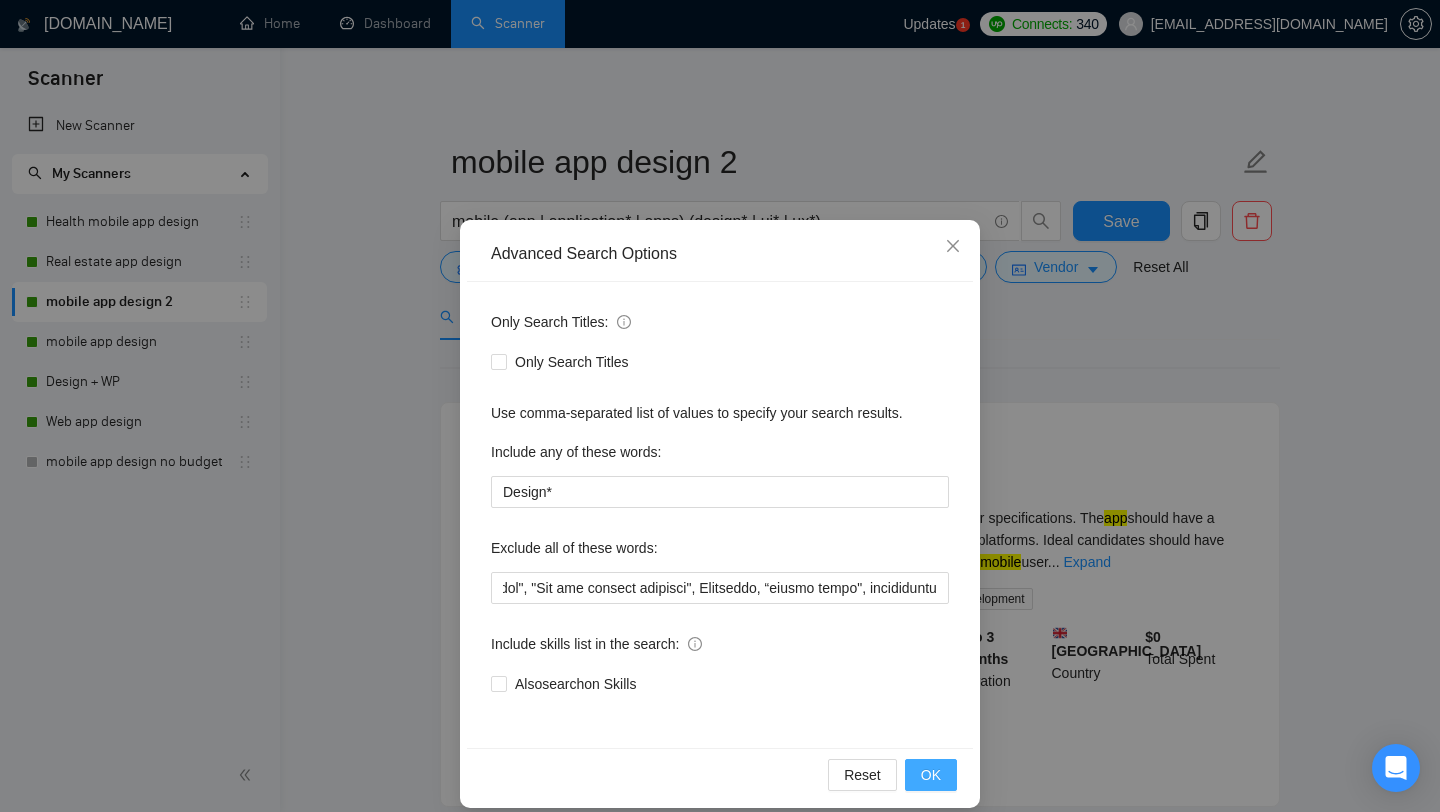 scroll, scrollTop: 0, scrollLeft: 0, axis: both 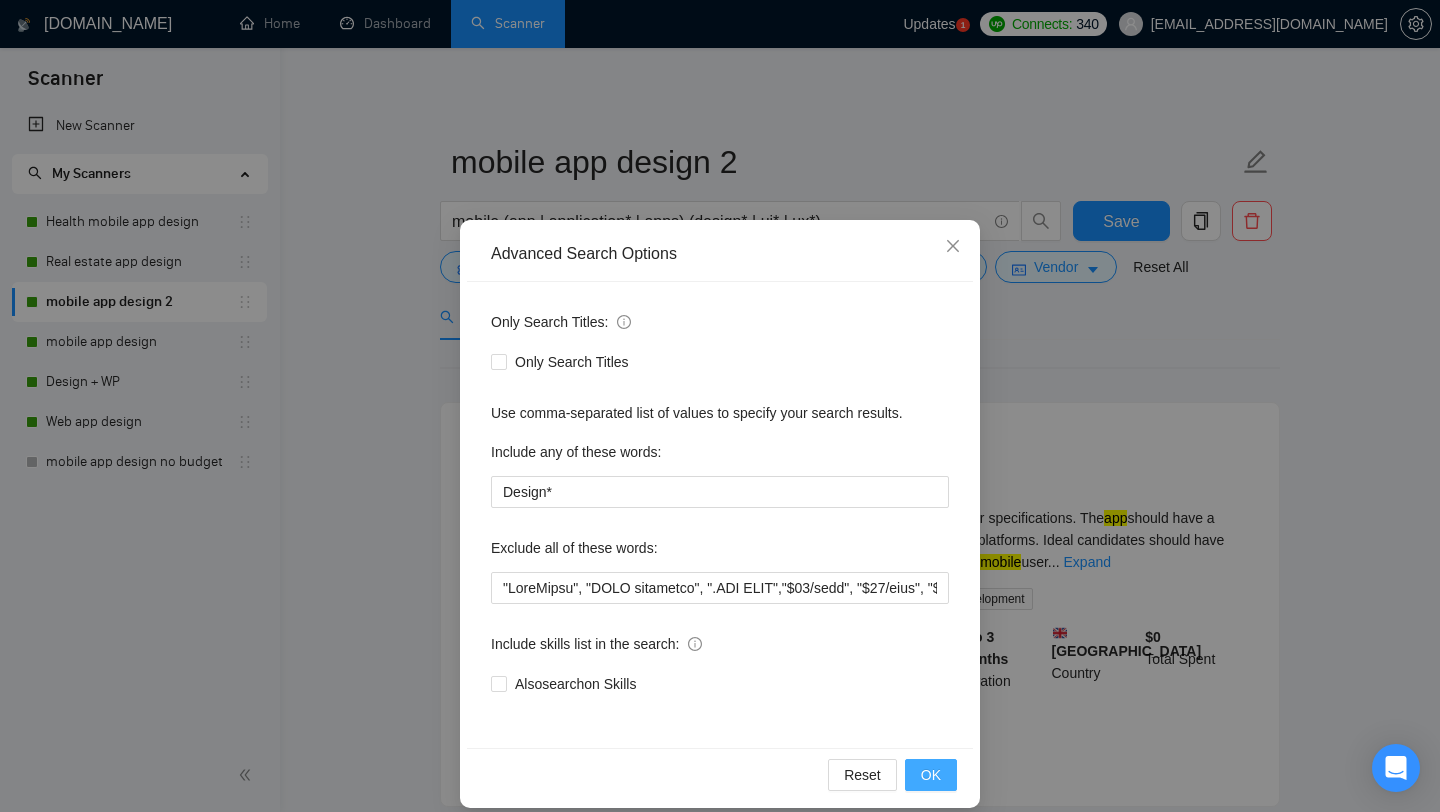 click on "OK" at bounding box center [931, 775] 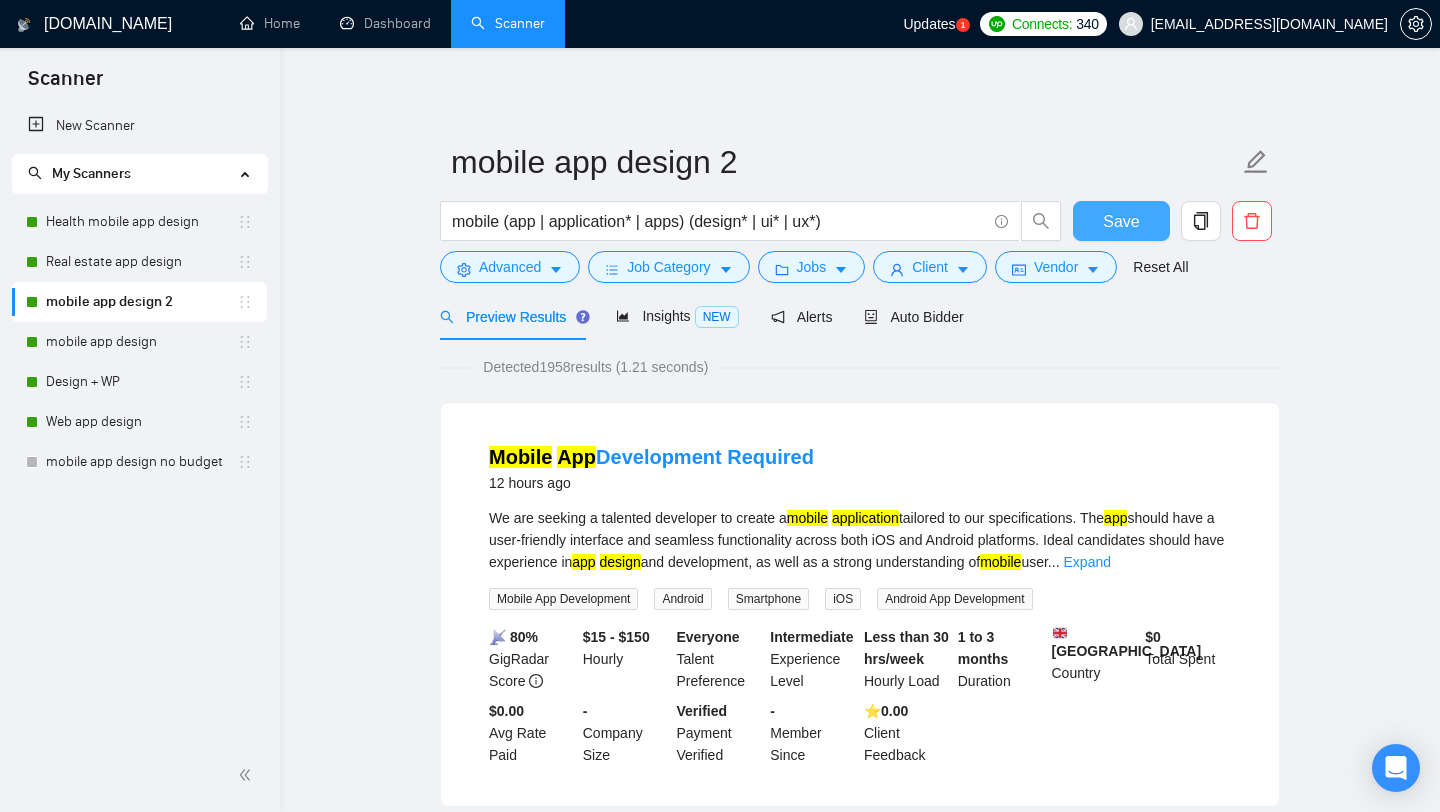 click on "Save" at bounding box center (1121, 221) 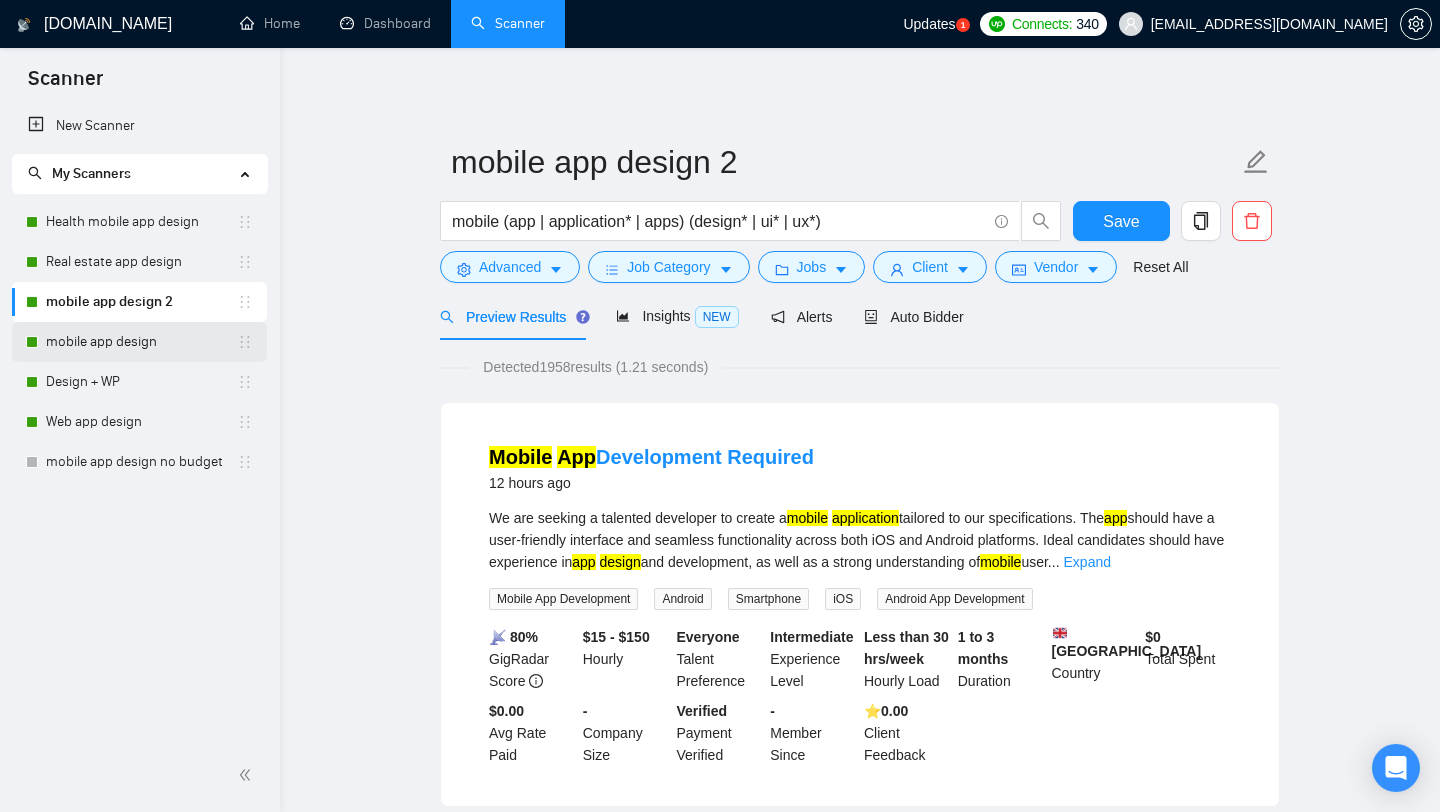 click on "mobile app design" at bounding box center (141, 342) 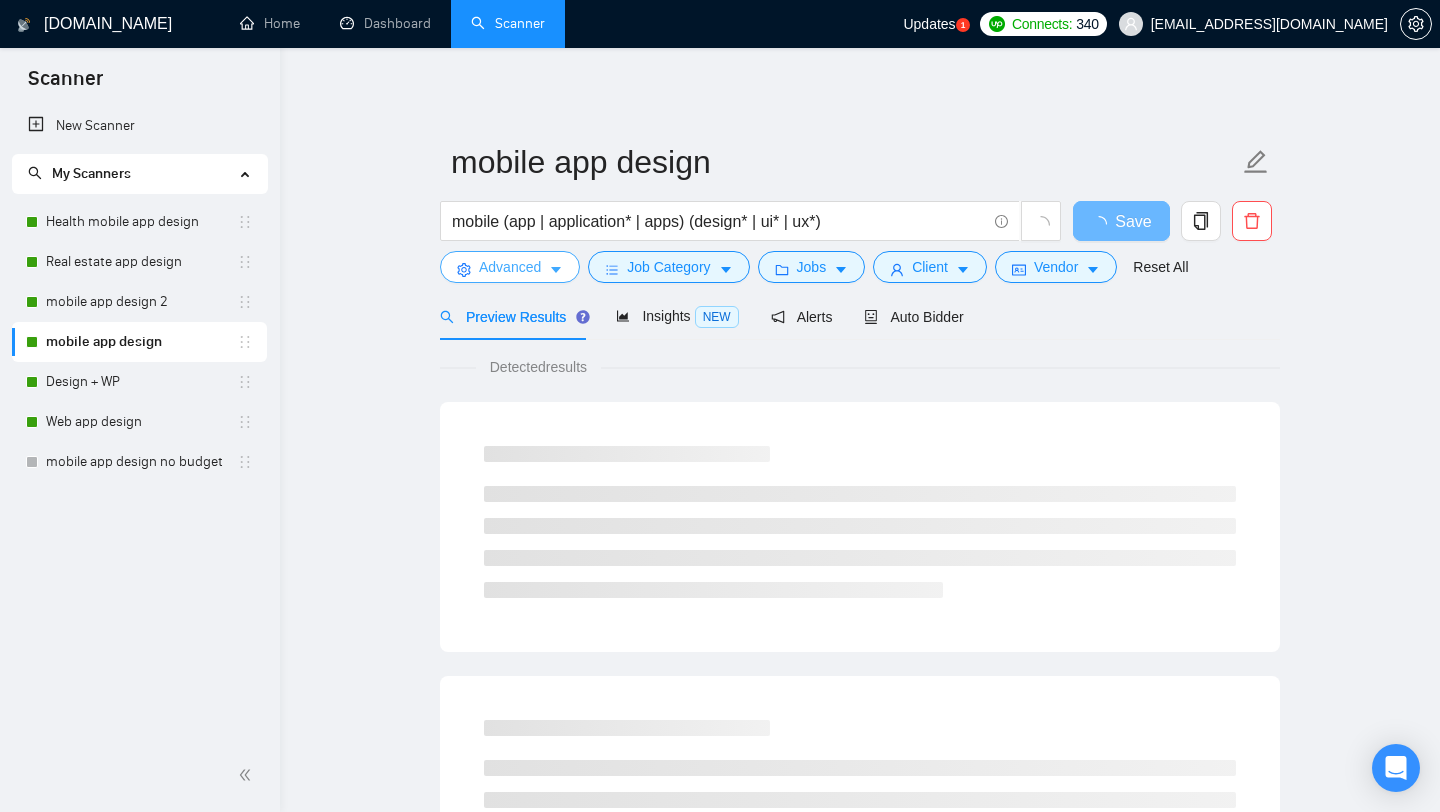 click on "Advanced" at bounding box center [510, 267] 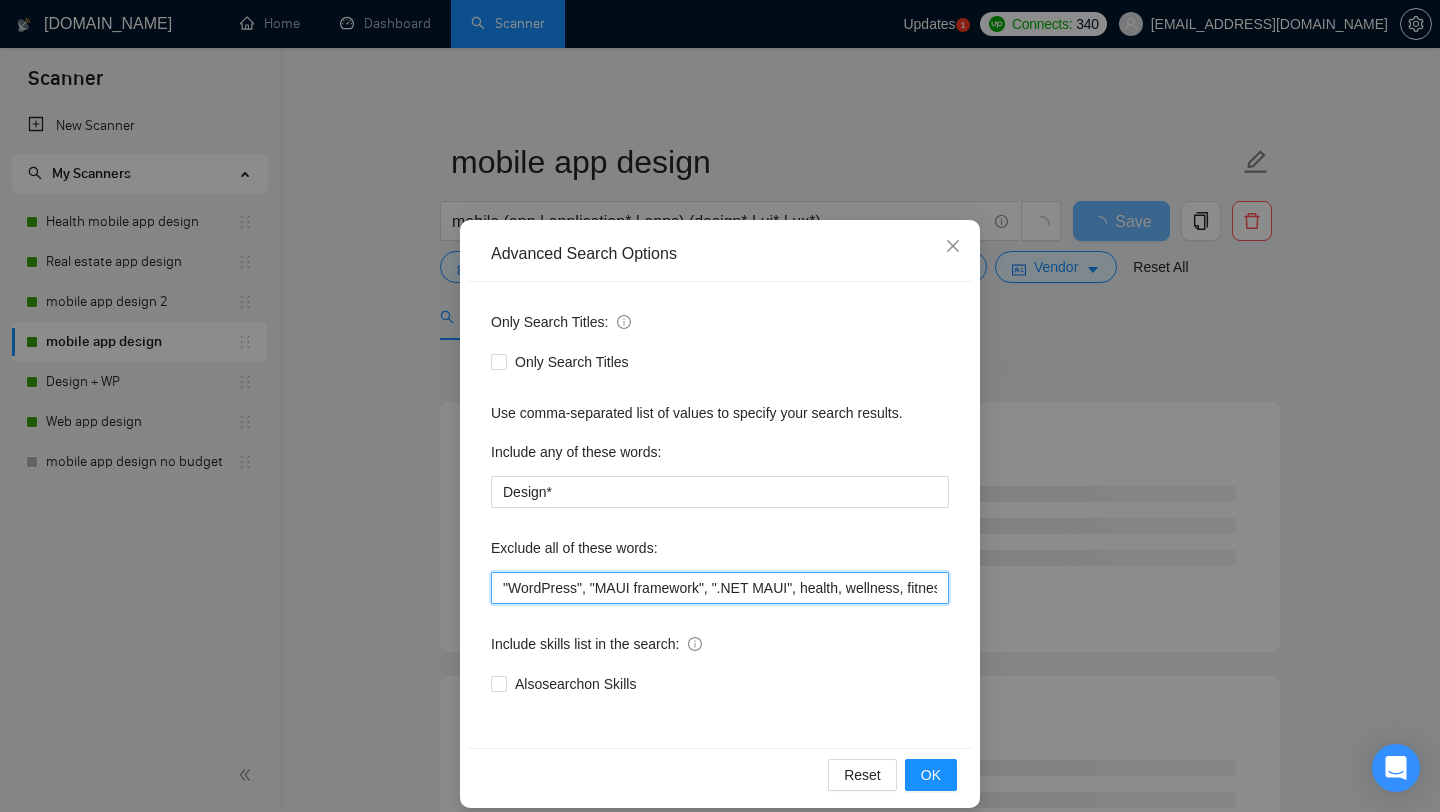 click on ""WordPress", "MAUI framework", ".NET MAUI", health, wellness, fitness, Flutter, "FlutterFlow developer", "Flutter developer", swift, SwiftUI, Kotlin, Java, Objective-C, "Collaborate with our design team", "The design is already completed", "We are looking for a skilled mobile developer", "I need a developer", "developer to join our team", "Website Development", "Fix Bugs", Content, "web app", Avada*, "web application", "low budget", "no agencies", Framer, *Freelancers only*" at bounding box center (720, 588) 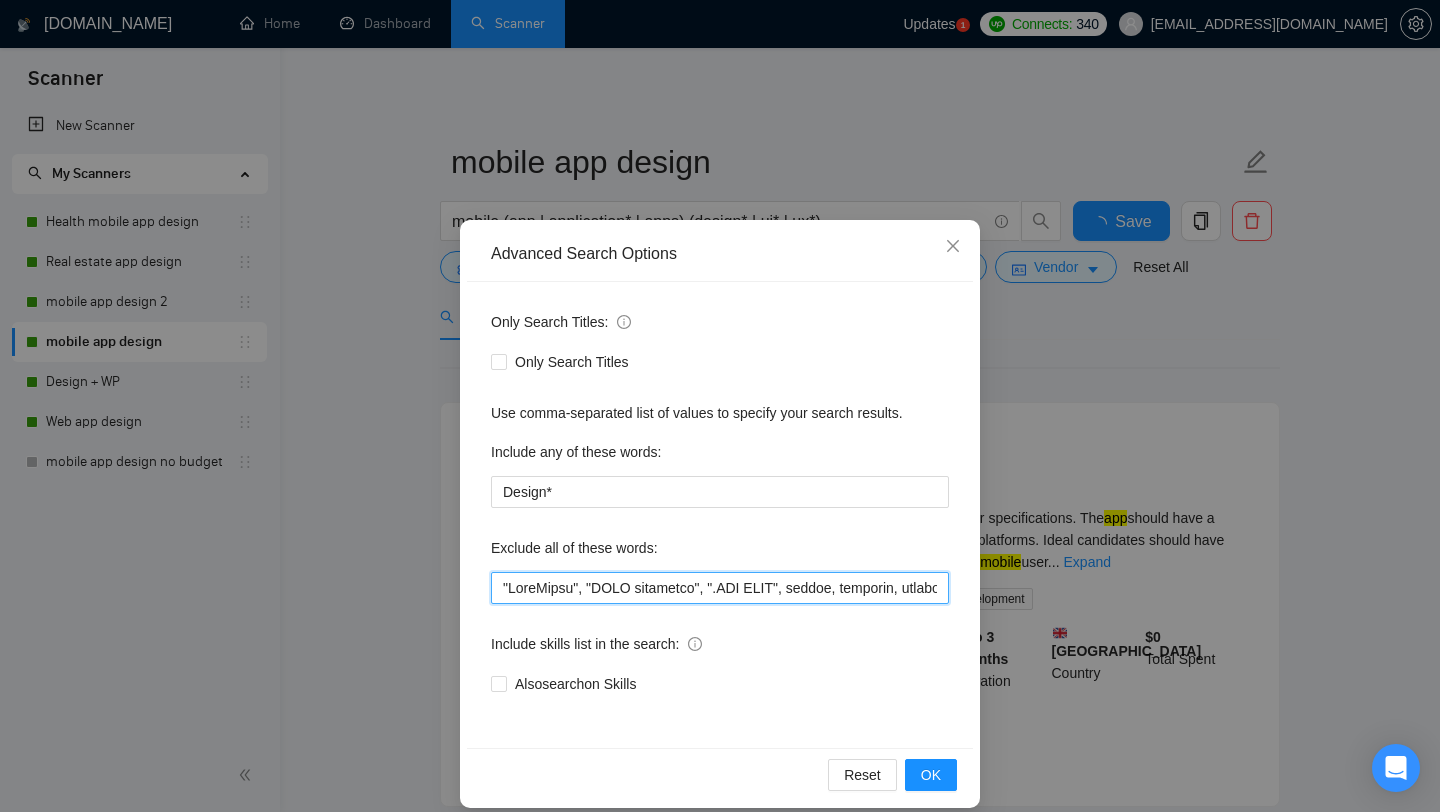 scroll, scrollTop: 0, scrollLeft: 7360, axis: horizontal 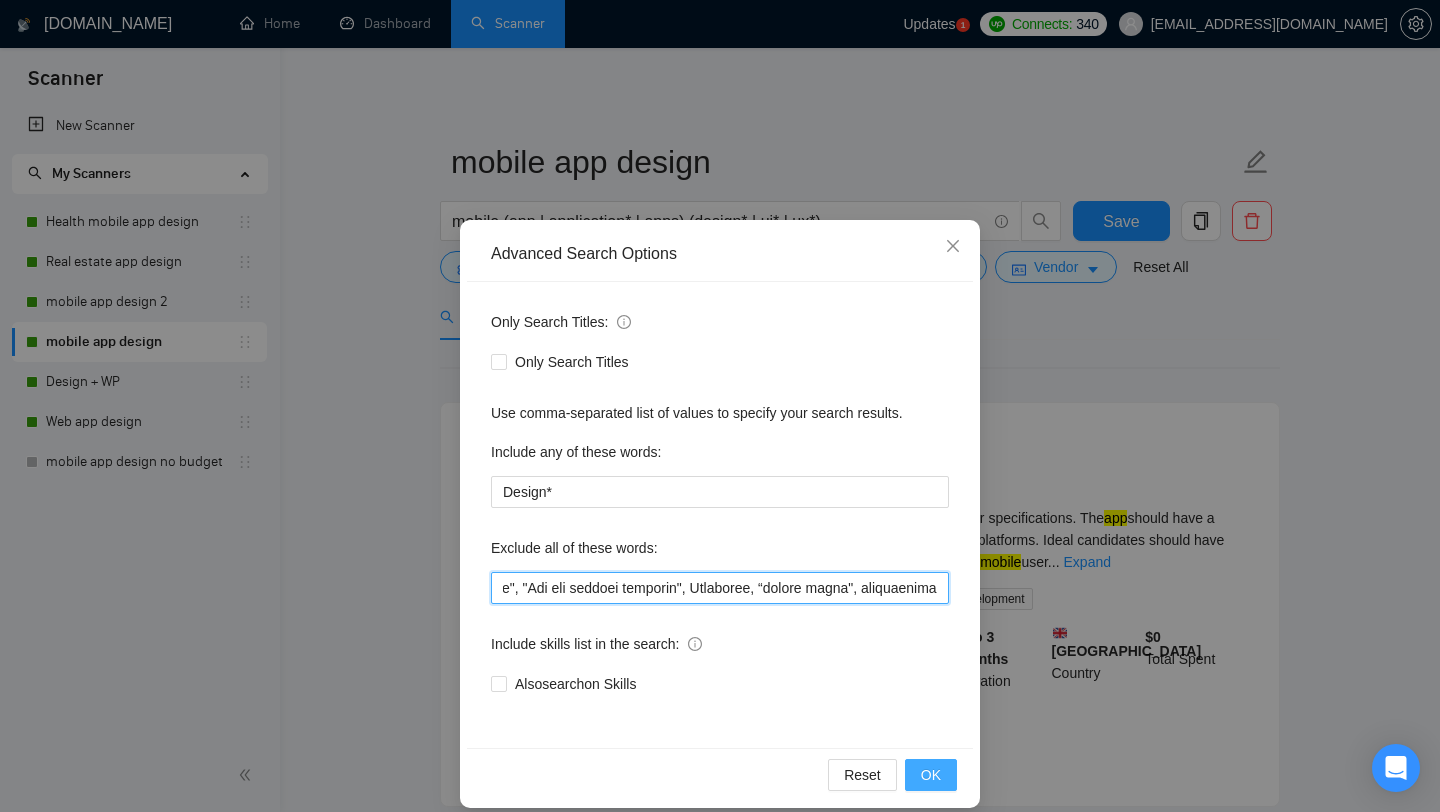 type on ""LoreMipsu", "DOLO sitametco", ".ADI ELIT", seddoe, temporin, utlabor, Etdolor*, "MagnaalIqua enimadmin", "Veniamq nostrudex", ullam, LaborIS, Nisial, Exea, Commodoco-D, "Auteirurein repr vol velite cill", "Fug nullap ex sintocc cupidatat", "No pro suntcul qui o deserun mollit animidest", "laborumpe un omni ist natu", "Errorvo Accusantium", "Dol Laud", Totamre, "ape eaq", Ipsaq*, "abi inventoreve", "qua archit", "be vitaedic", Explic, *Nemoenimips quia*, Vol*, “Aspern Auto Fugitcons", "$62/magn", "$09/dolo", "$28/eosr", "$52/sequ", “nesciun Nequep Quis", "dolo adip num Eiu moditempora inci", "magn qua", "etiamm so nobisel", "opt cumqueni impedi", "quopla fa Possim", "assume re Tempor", “au quibus of debitisrer", "necessita sa even voluptat", "repudia re itaquee", "Hict sapi delectusre", "Vol maiores alia pe Dolor", "asperiores re minimno exercita", "ullamco suscipit", "Lab aliquid comm", "consequ quidmax mollitiam", "Harumqu rerumfa expedita", "Distincti na libe", "Tem cum", "41% solutano", "21% eligendi",..." 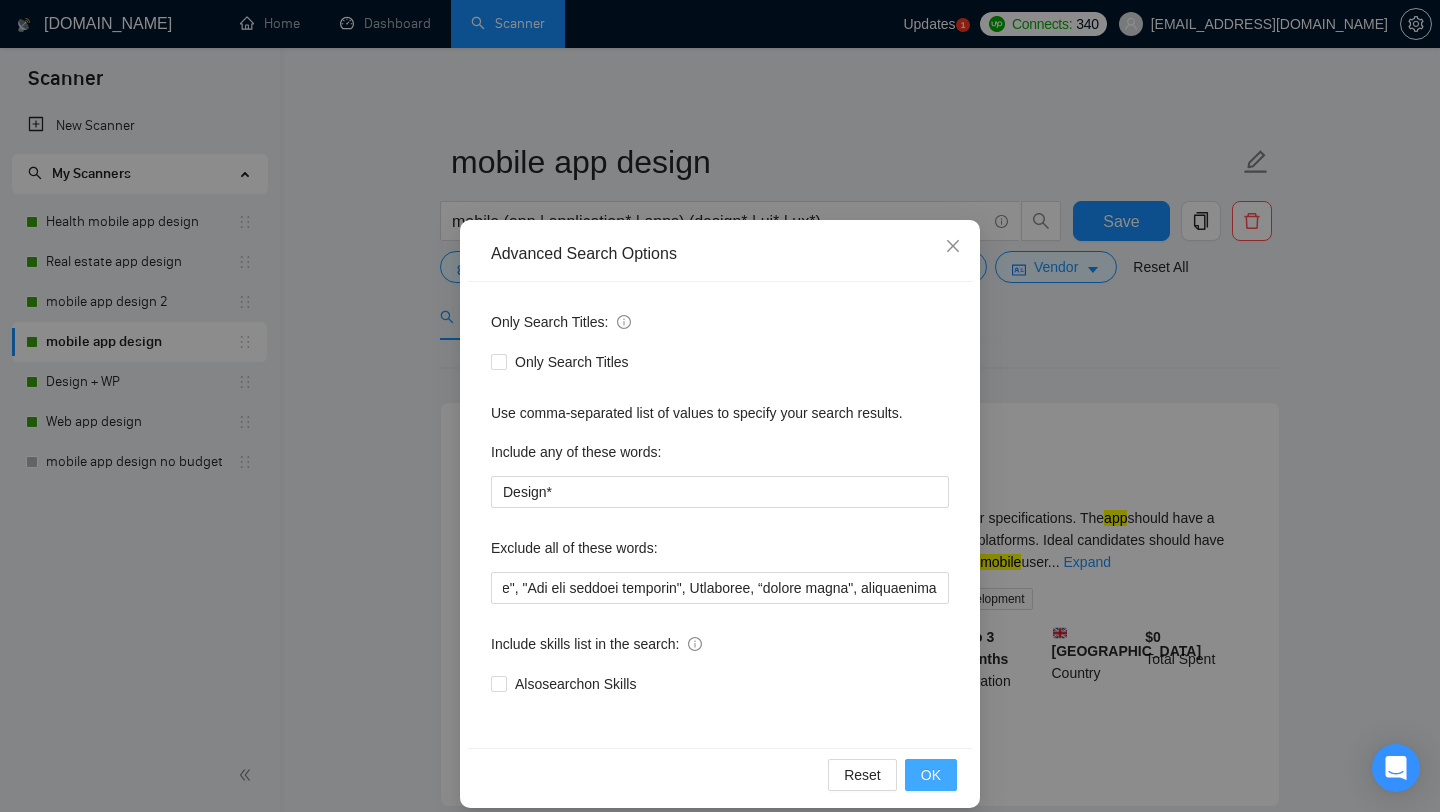 scroll, scrollTop: 0, scrollLeft: 0, axis: both 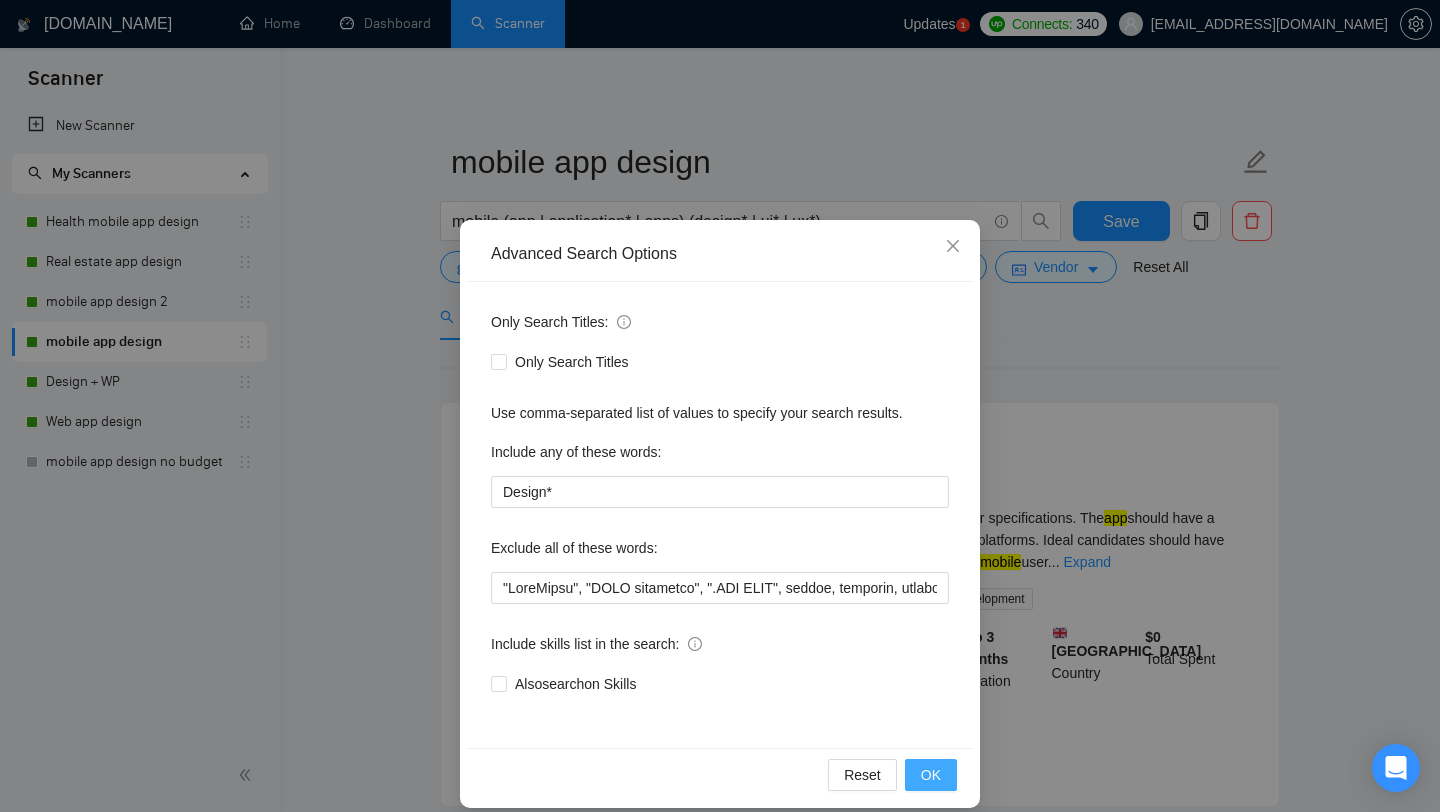 click on "OK" at bounding box center [931, 775] 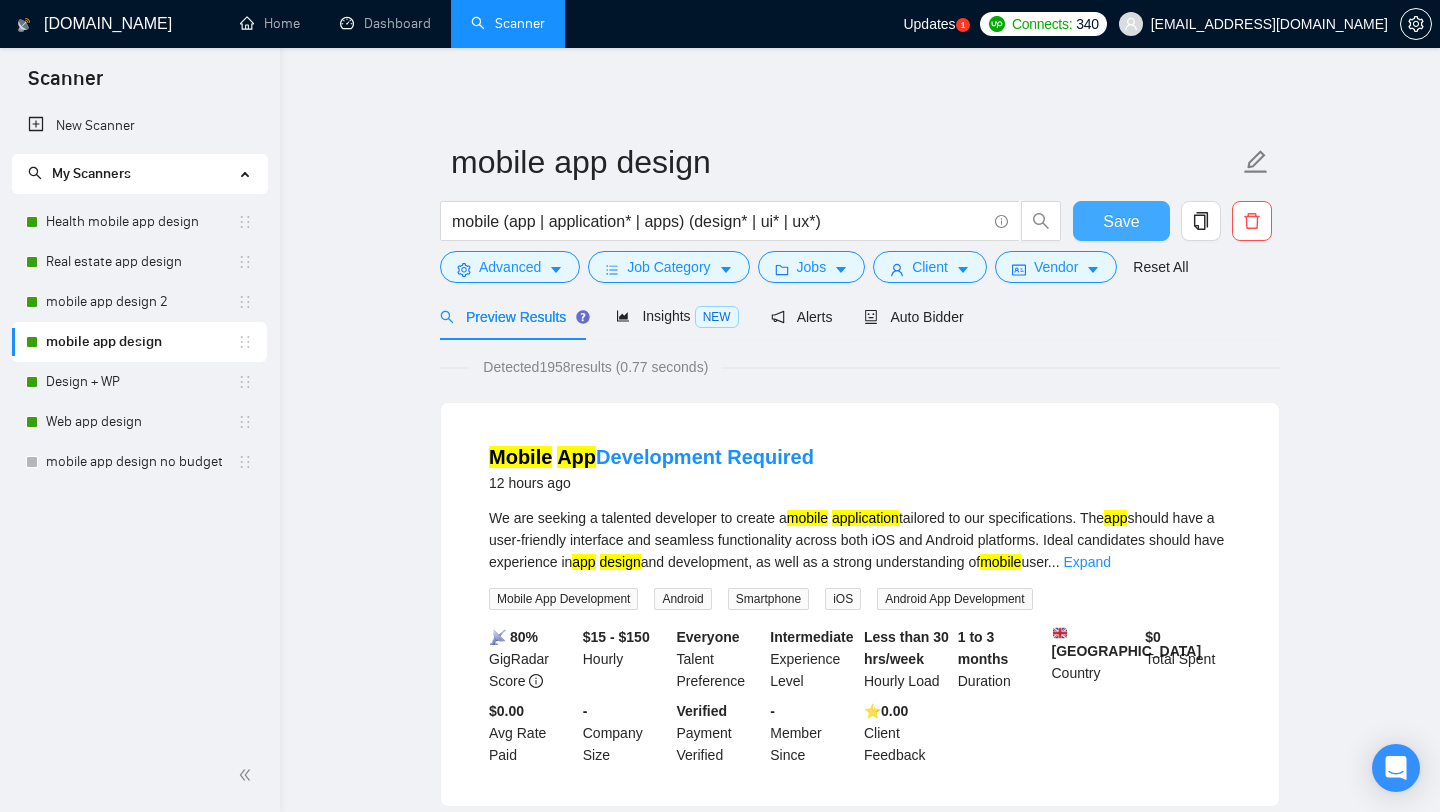 click on "Save" at bounding box center [1121, 221] 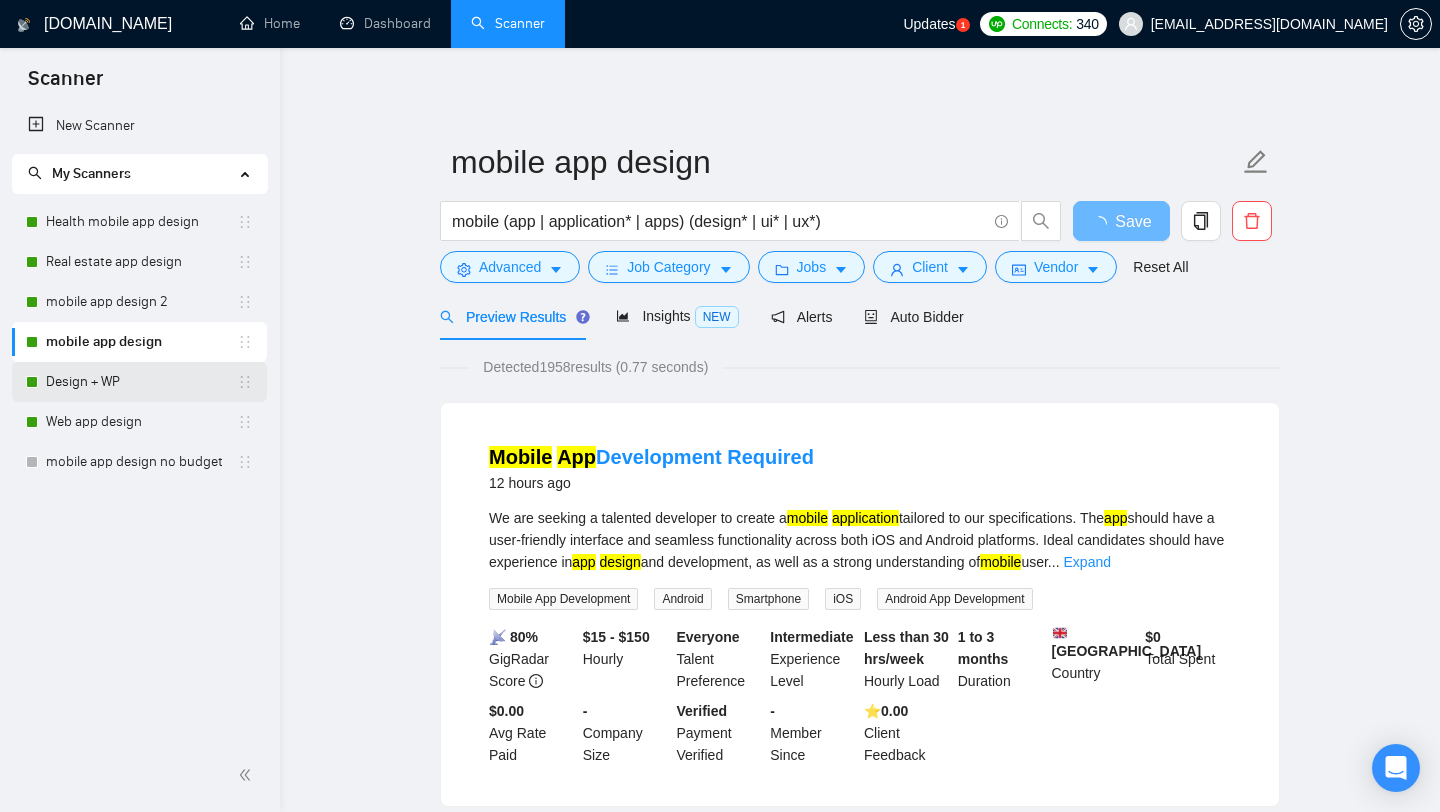 click on "Design + WP" at bounding box center (141, 382) 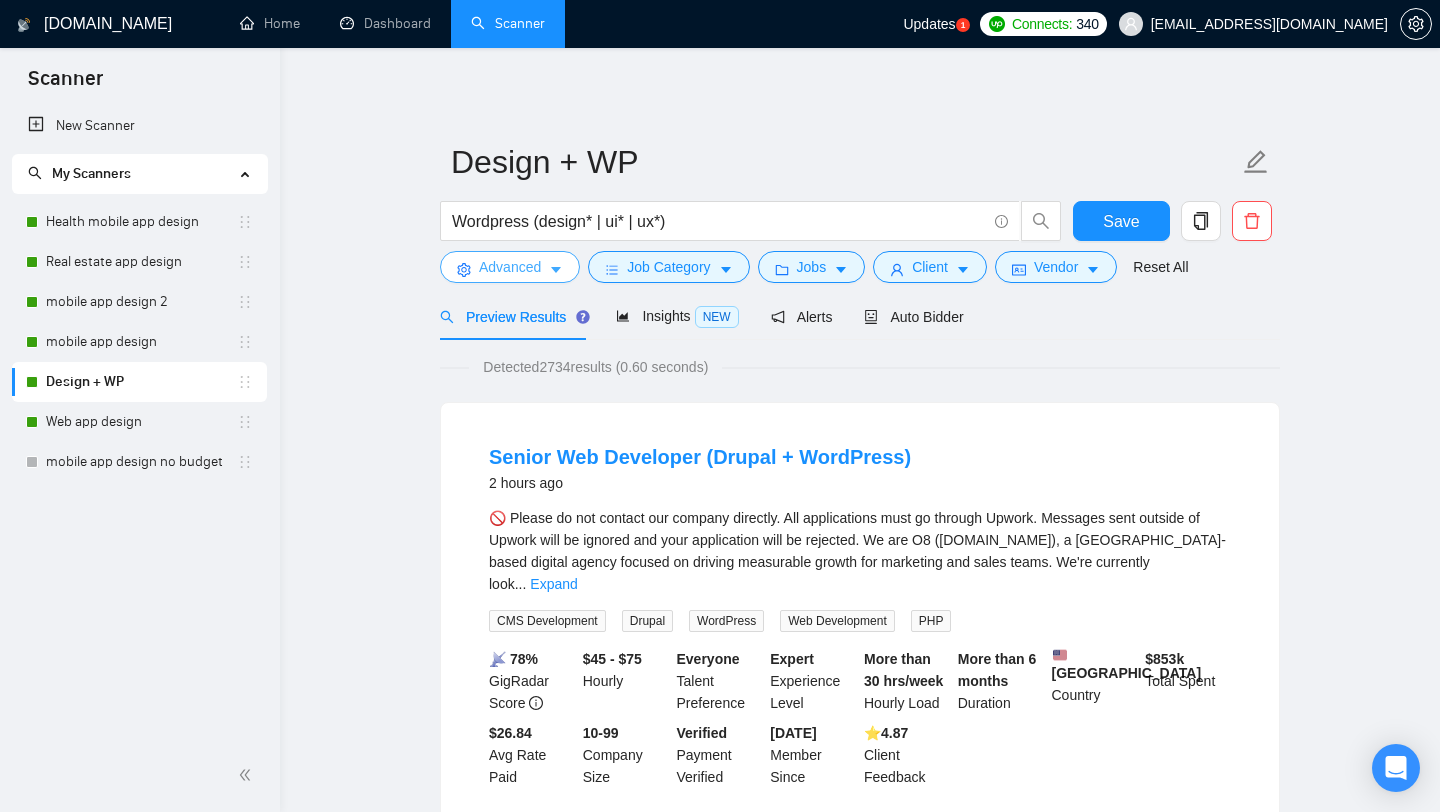 click on "Advanced" at bounding box center [510, 267] 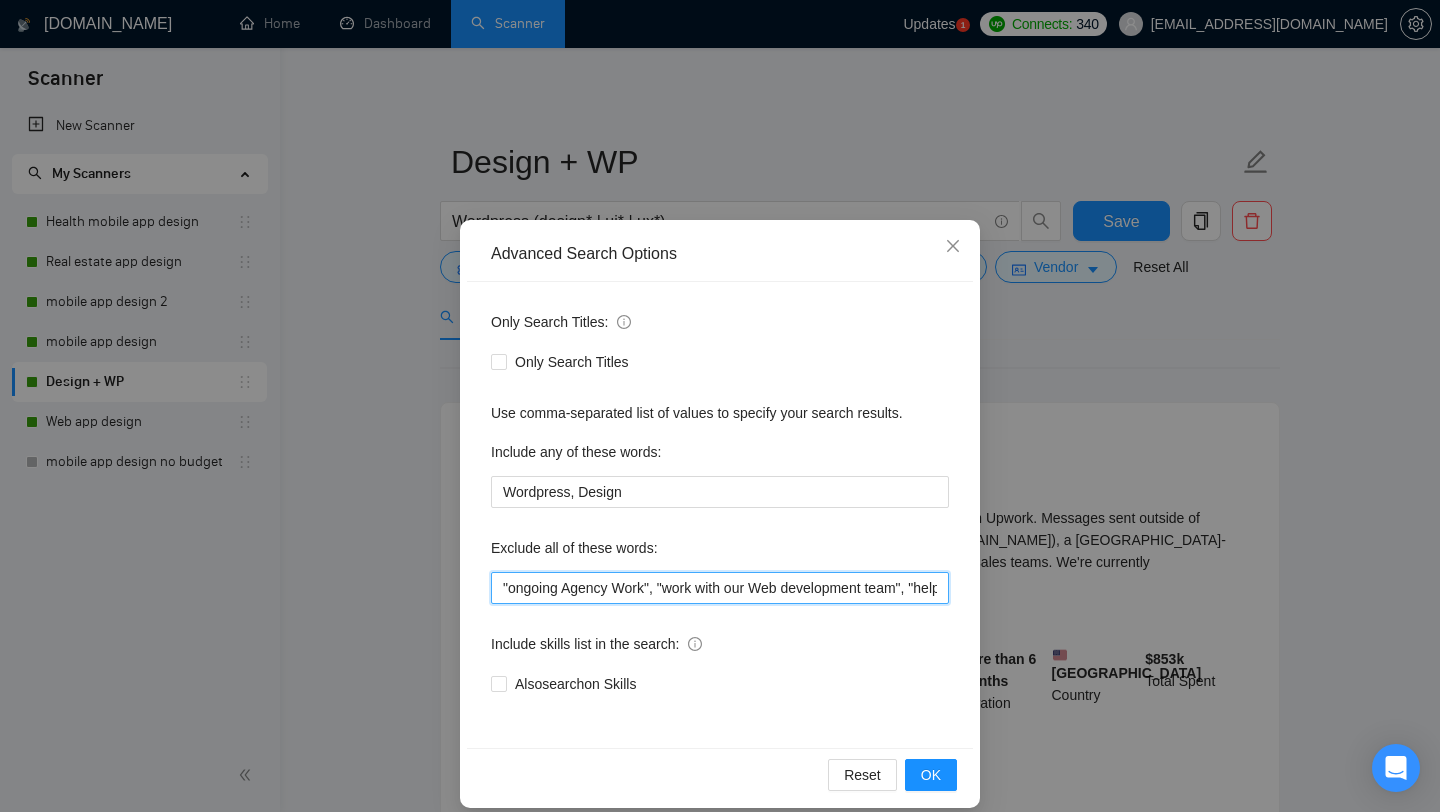 click on ""ongoing Agency Work", "work with our Web development team", "help fix", "fixing my website", "our provided design", "fluent in German", "fluent in French", Magento, "to assist in finalizing", "developer to help finalize", "Not interested in a Wordpress site", "partner to support", "Need help finalizing", "Optimization Specialist", Migration, Framer , OptimizePress, "WordPress Website Enhancement", "See designs here on Figma", "everything is already designed", "already designed", "See designs here", "website already developed", "Website already designed", "Glide app developer", Glide, "Glide developer", IOS, Android, "Flutter developer", Flutter, swift, SwiftUI, Kotlin, Java, Objective-C, "Collaborate with our design team", "developer to join our team", "Developer to join*", "Fix Bugs", "Bug fix", "Content, Avada*, "low budget", "no agencies", *Freelancers only*" at bounding box center (720, 588) 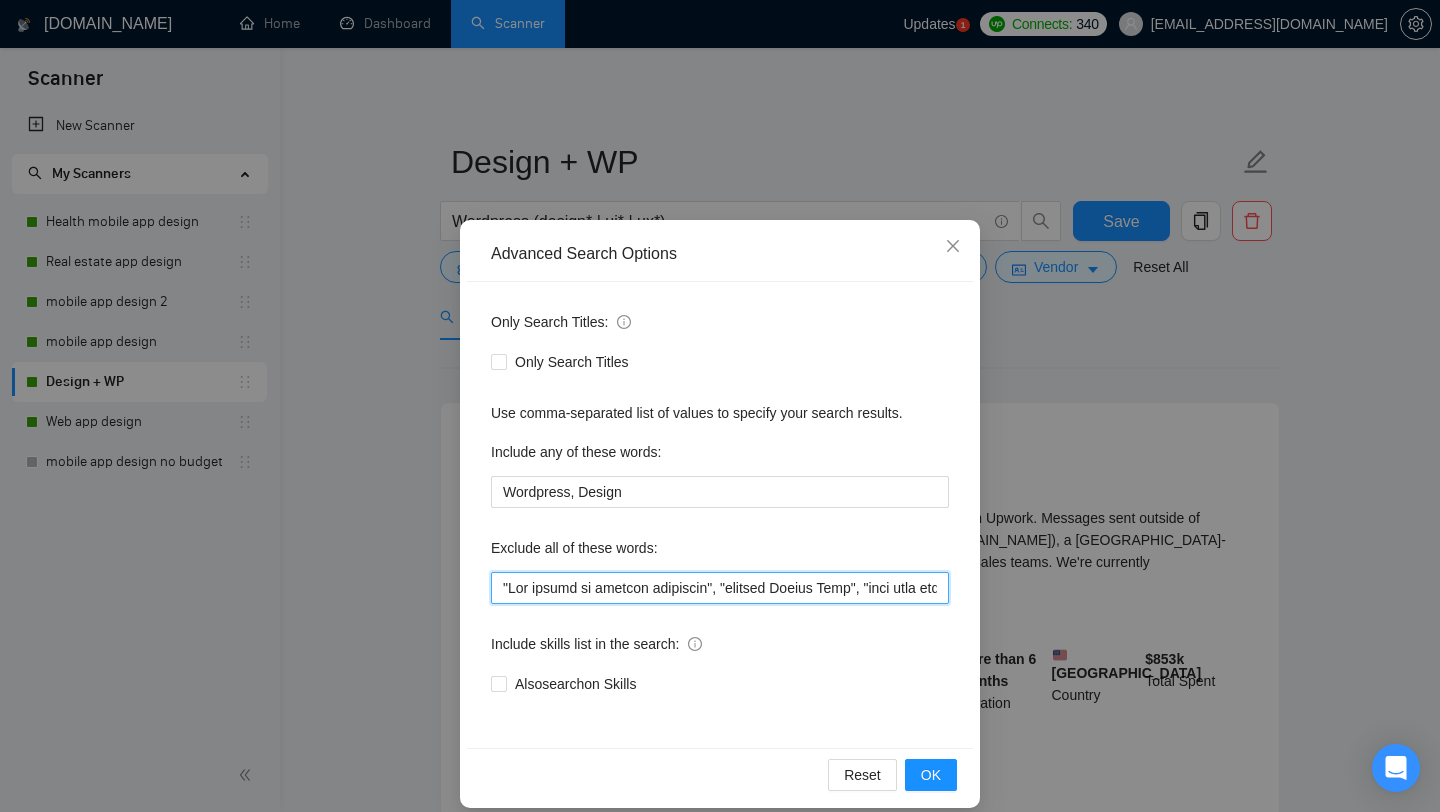 scroll, scrollTop: 0, scrollLeft: 7198, axis: horizontal 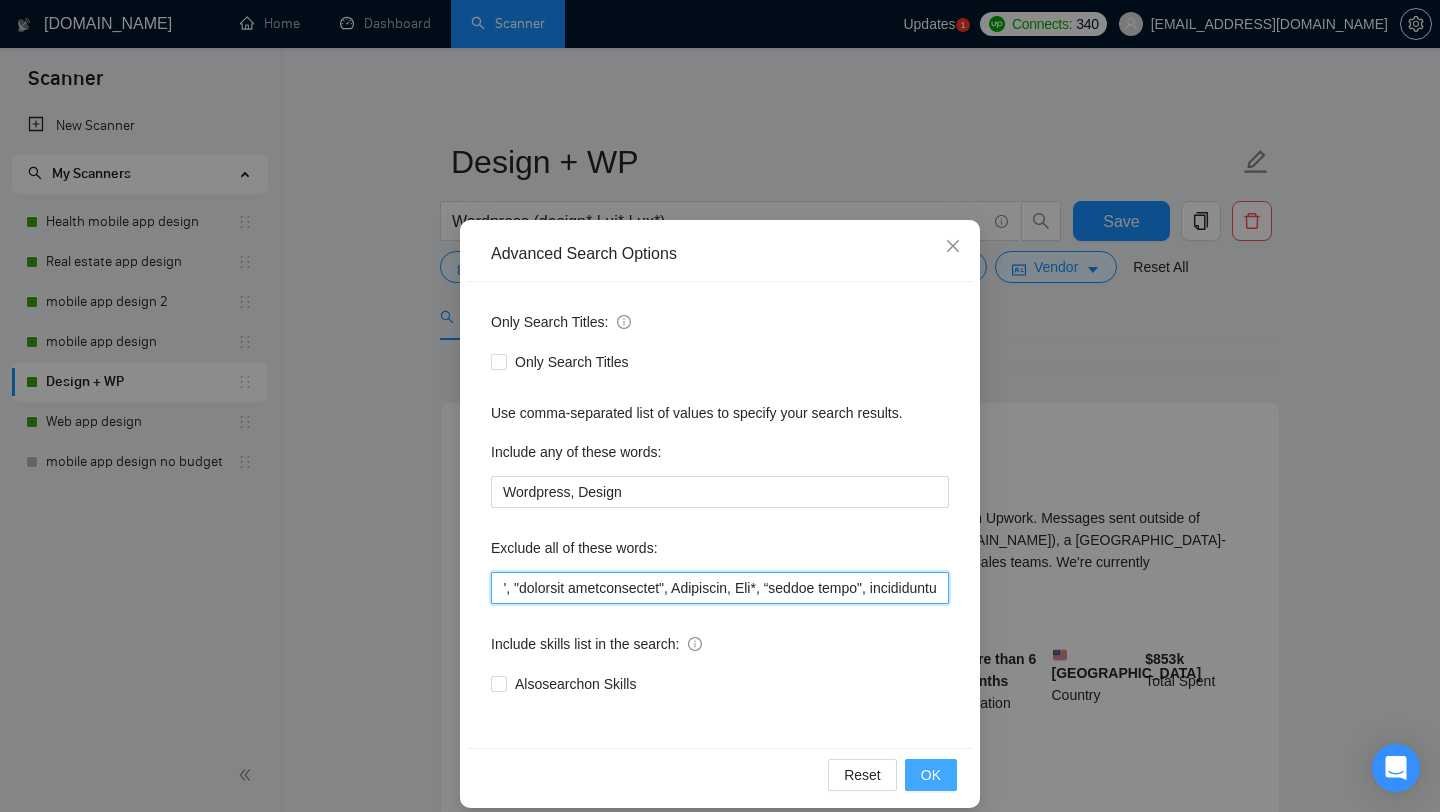 type on ""The design is already completed", "ongoing Agency Work", "work with our Web development team", "help fix", "fixing my website", "our provided design", "fluent in German", "fluent in French", Magento, "to assist in finalizing", "developer to help finalize", "Not interested in a Wordpress site", "partner to support", "Need help finalizing", "Optimization Specialist", Framer, OptimizePress, "WordPress Website Enhancement", "See designs here on Figma", "everything is already designed", "already designed", "See designs here", "website already developed", "Website already designed", "Glide app developer", Glide, "Glide developer", IOS, Android, "Flutter developer", Flutter*, swift, SwiftUI, [PERSON_NAME], Java, Objective-C, "Collaborate with our design team", "developer to join our team", "Developer to join*", "Fix Bugs", "Bug fix", Content, Avada*, "low budget", "no agencies", *Freelancers only*, "$20/hour", "$25/hour", "$10/hour", "$15/hour", "fluent in German", "developer to help finalize", "Developer to join", "80..." 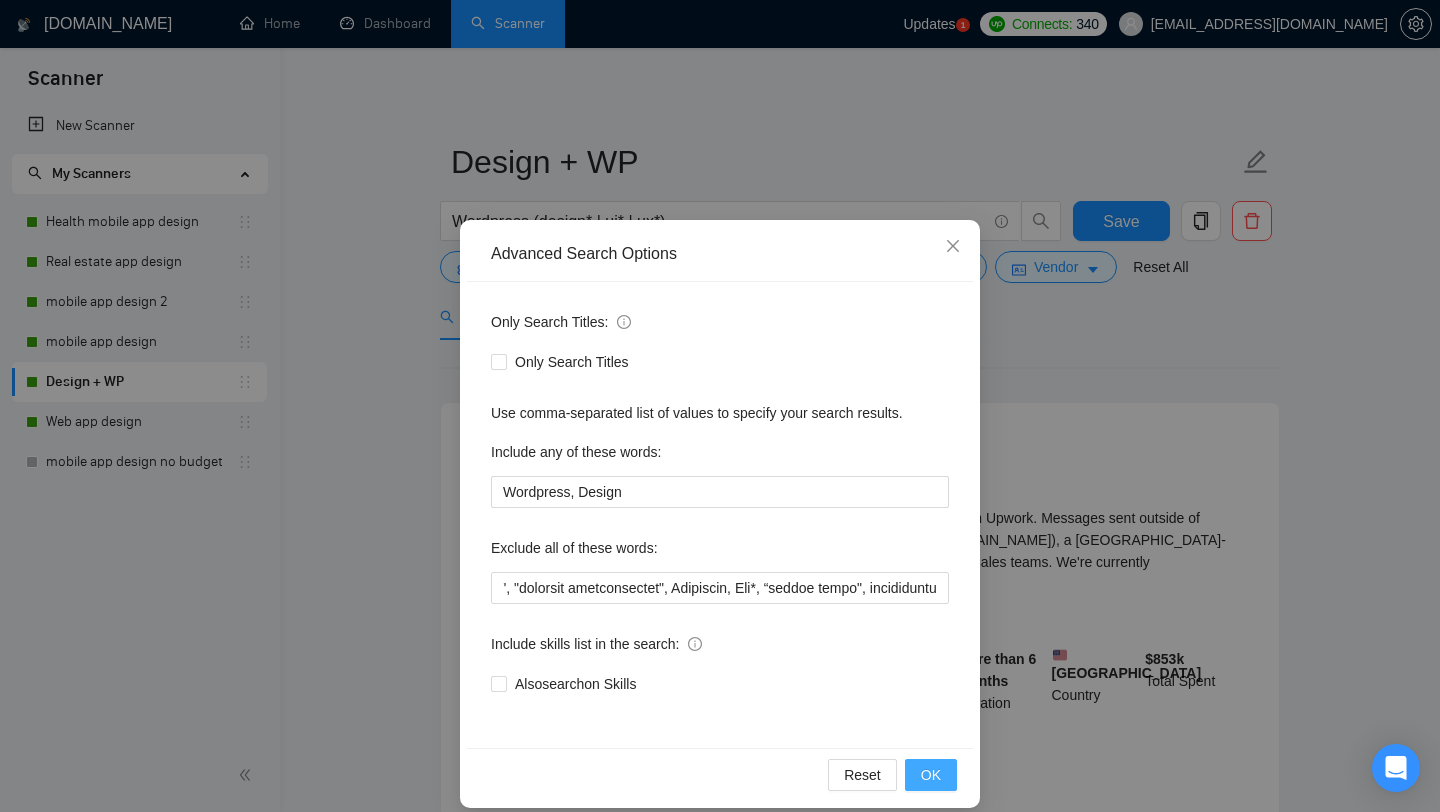 scroll, scrollTop: 0, scrollLeft: 0, axis: both 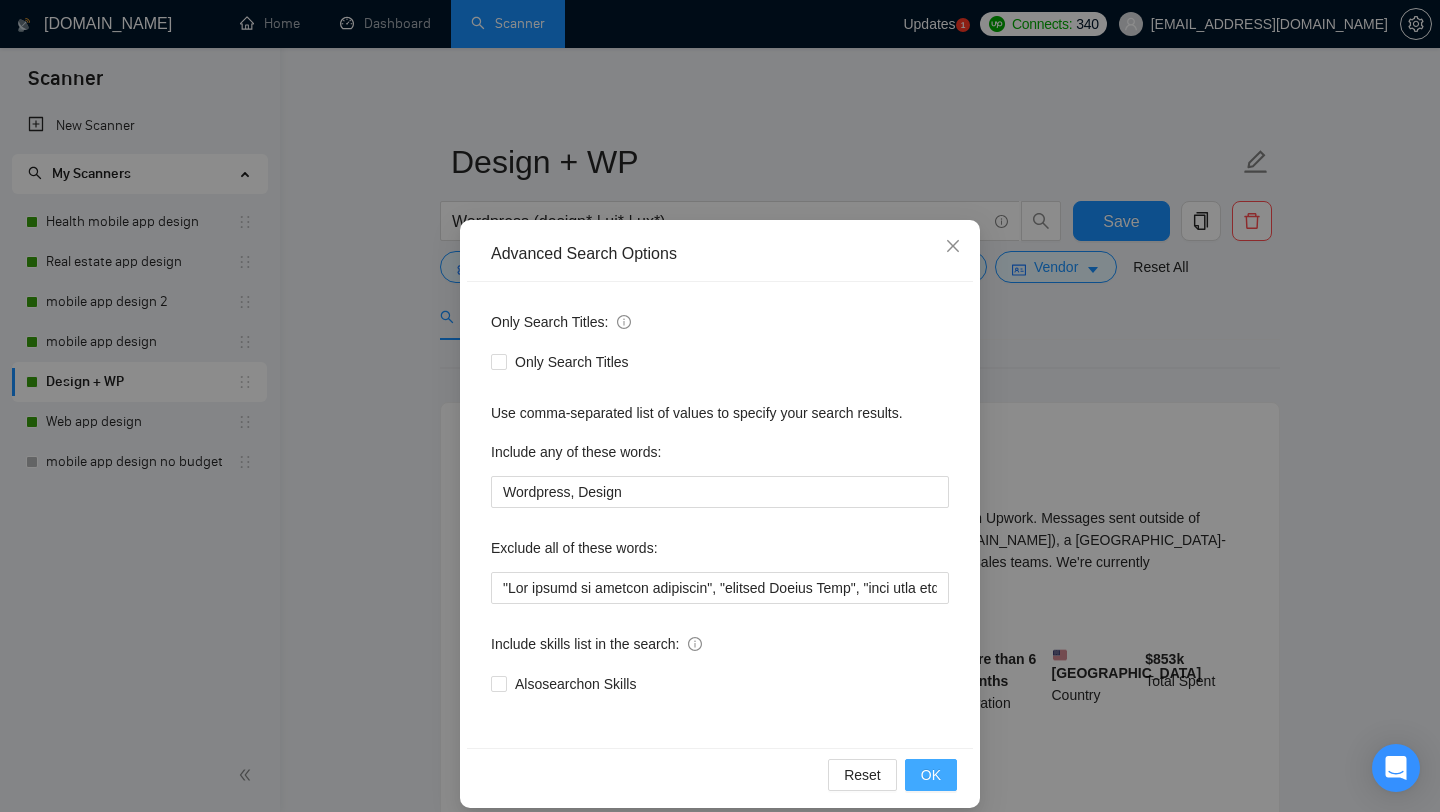 click on "OK" at bounding box center [931, 775] 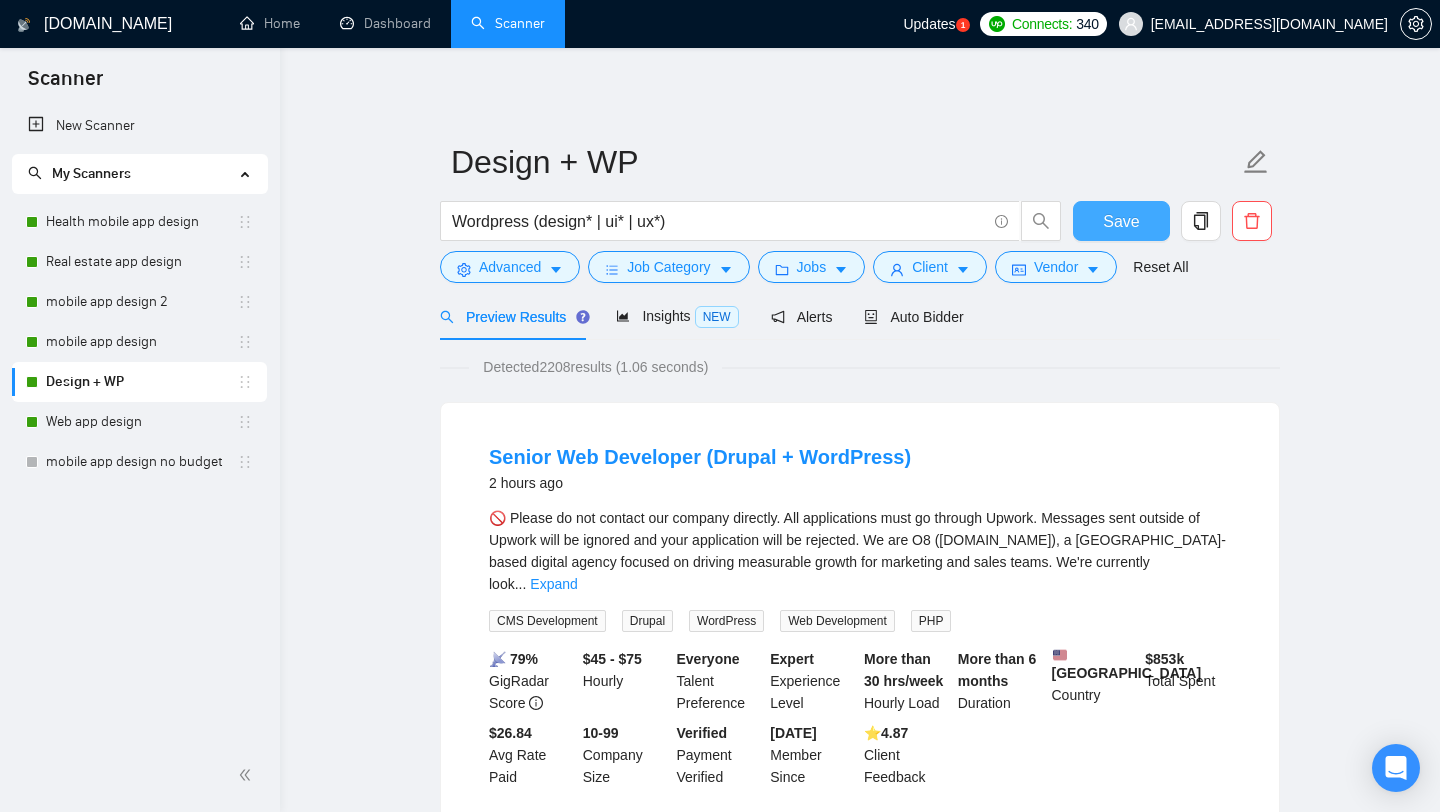 click on "Save" at bounding box center (1121, 221) 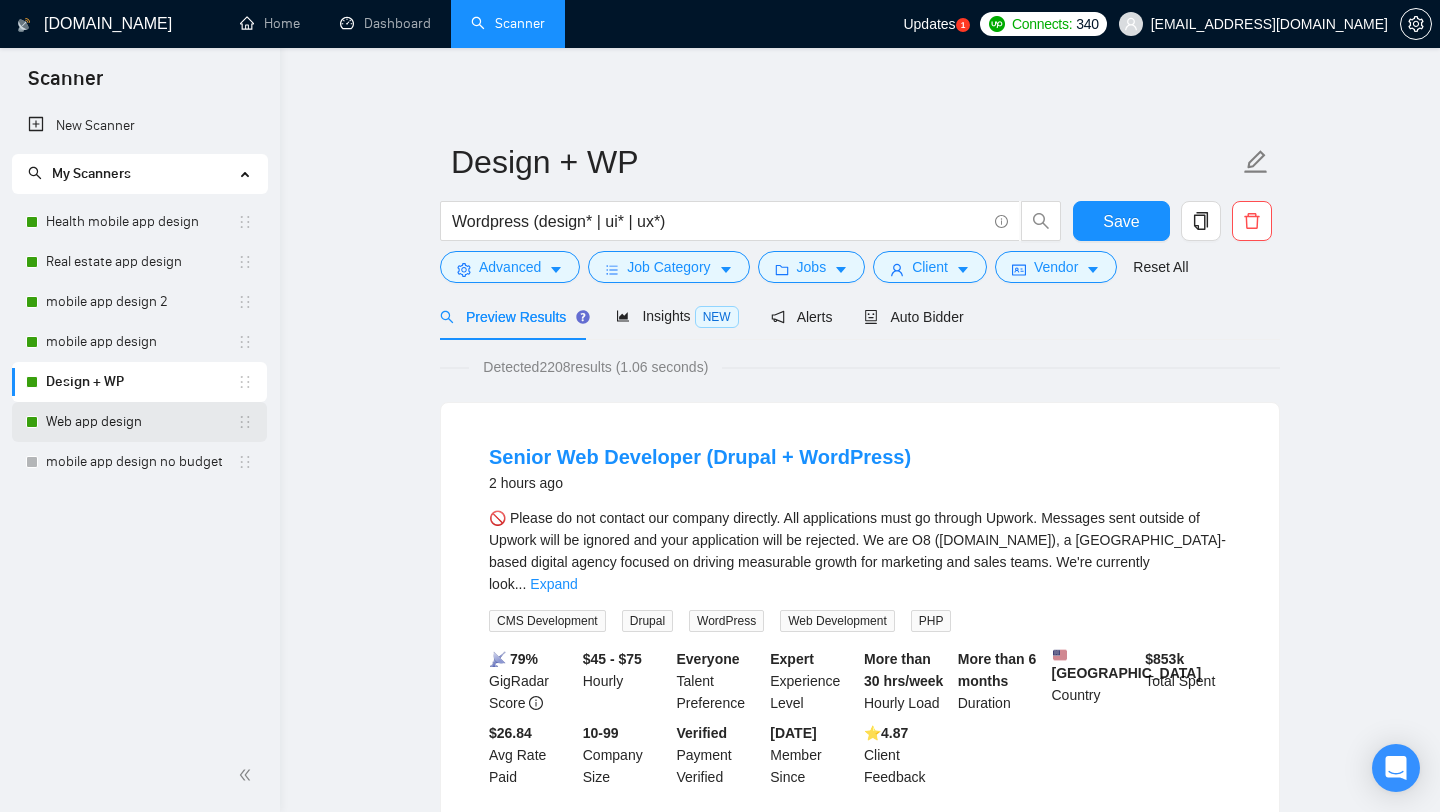 click on "Web app design" at bounding box center (141, 422) 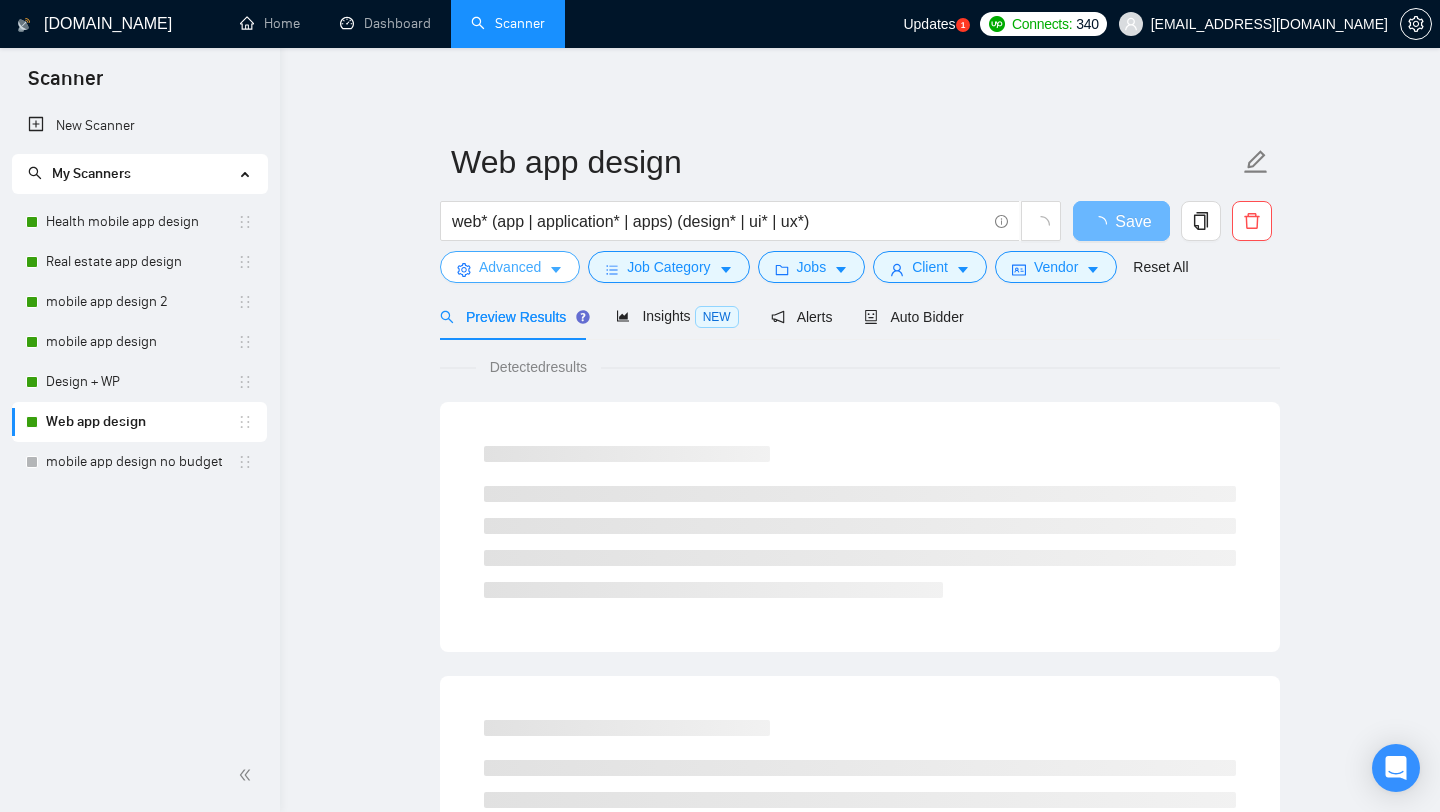 click 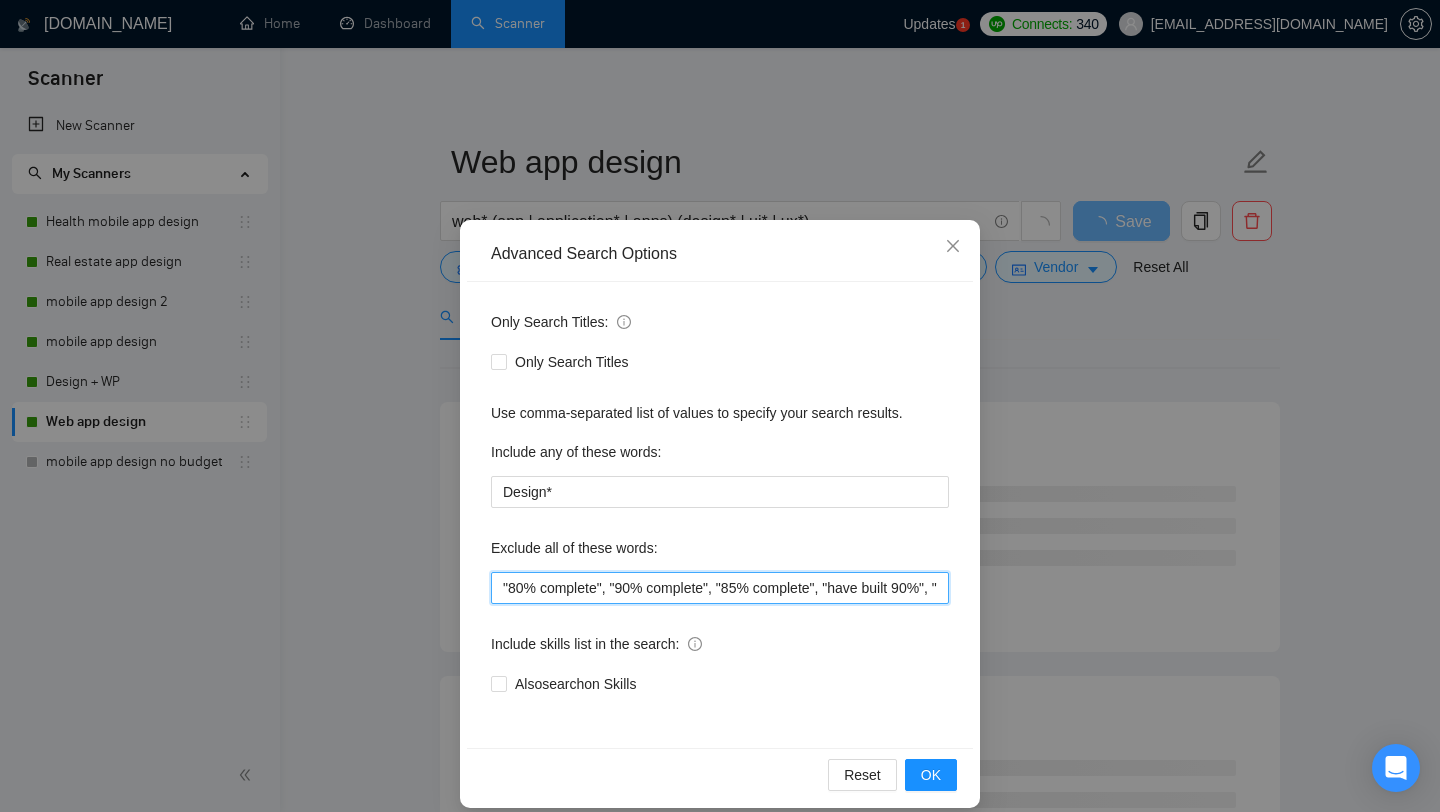 click on ""80% complete", "90% complete", "85% complete", "have built 90%", "have built 80%", "have built 85%", "platform modifications", BigCommerce, Blazor, Kajabi, "Wix developer", health, wellness, fitness, "real estate",Framer , "See designs here on Figma", "See designs here", "App Already Designed", "Web app already designed", "Glide app developer", Glide, "Glide developer", IOS, Android, "Flutter developer", Flutter, swift, SwiftUI, [PERSON_NAME], Java, Objective-C, "Collaborate with our design team", "We are looking for a skilled website developer", "I need a developer", "I need a skilled developer", "developer to join our team", "Developer to join*", "Fix Bugs", Content, Avada*, "low budget", "no agencies", *Freelancers only*" at bounding box center [720, 588] 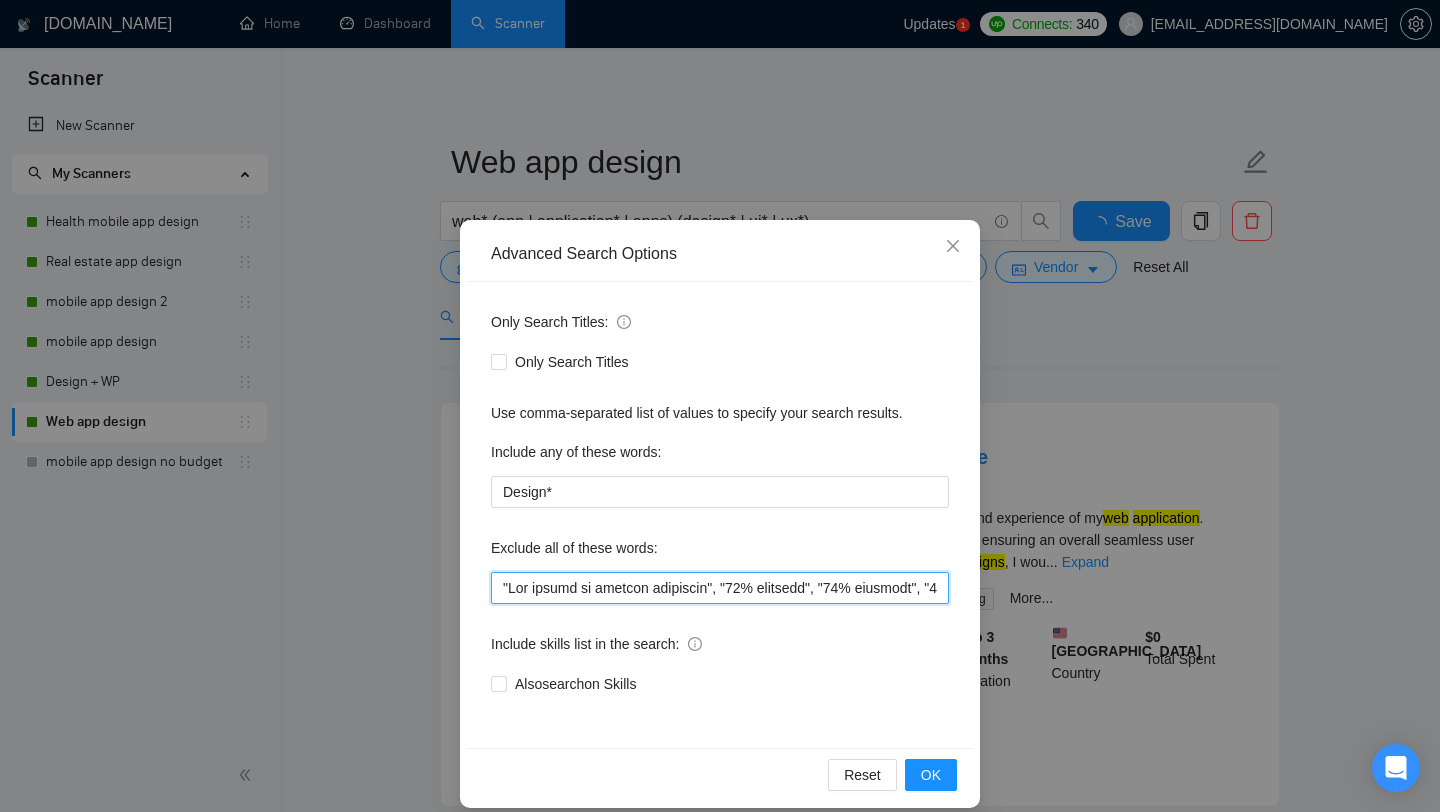scroll, scrollTop: 0, scrollLeft: 7508, axis: horizontal 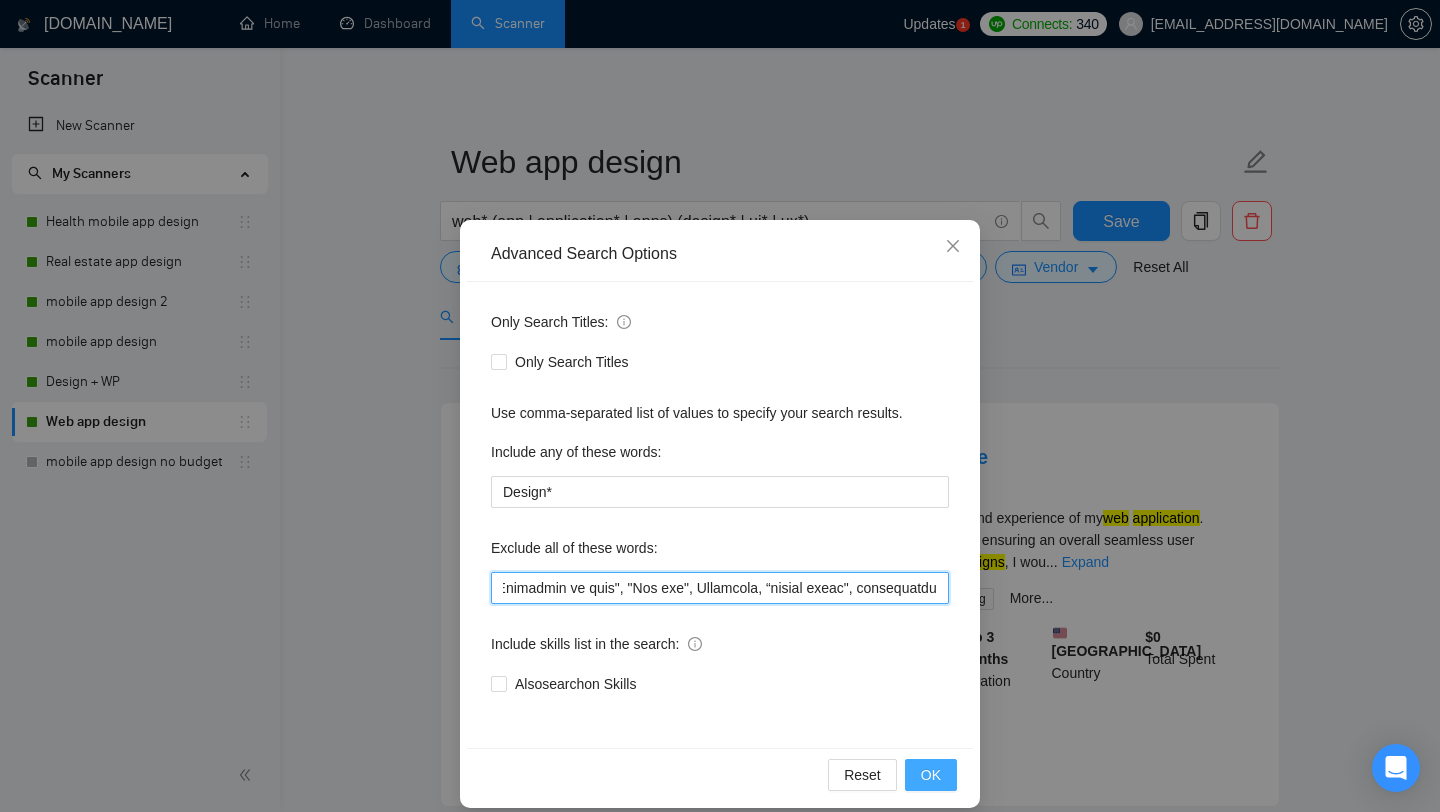 type on ""Lor ipsumd si ametcon adipiscin", "21% elitsedd", "94% eiusmodt", "56% incididu", "utla etdol 90%", "magn aliqu 17%", "enim admin 26%", "veniamqu nostrudexerci", UllAmcolabo, Nisial, Exeaco, Con*, duisau, irureinr, volupta, "veli esseci", Fugiat, "Nul pariatu exce si Occae", "Cup nonproi sunt", "Cul Quioffi Deserunt", "Mol ani idestla perspici", "Undeo ist natuserro", Volup, "Accus doloremqu", LAU, Totamre, "Aperiam eaqueipsa", Quaeabi*, inven, VeritAT, Quasia, Beat, Vitaedict-E, "Nemoenimips quia vol aspern auto", "F cons m doloreseo", "R sequ n nequepo quisquamd", "adipiscin ei modi tem inci", "Magnamqua et minu*", "Sol Nobi", Eligend, Optio*, "cum nihili", "qu placeatf", *Possimusass repe*, “Te aut quibusd off d rerumne saepee voluptate", "$11/repu", "$04/recu", "$41/itaq", "$86/earu", “hictene Sapien Dele", "reic volu mai Ali perferendis dolo", "aspe rep", "minimn ex ullamco", "sus laborios aliqui", "commod co Quidma", "mollit mo Harumq", “re facili ex distinctio", "namlibero te cums nobiseli", "optio..." 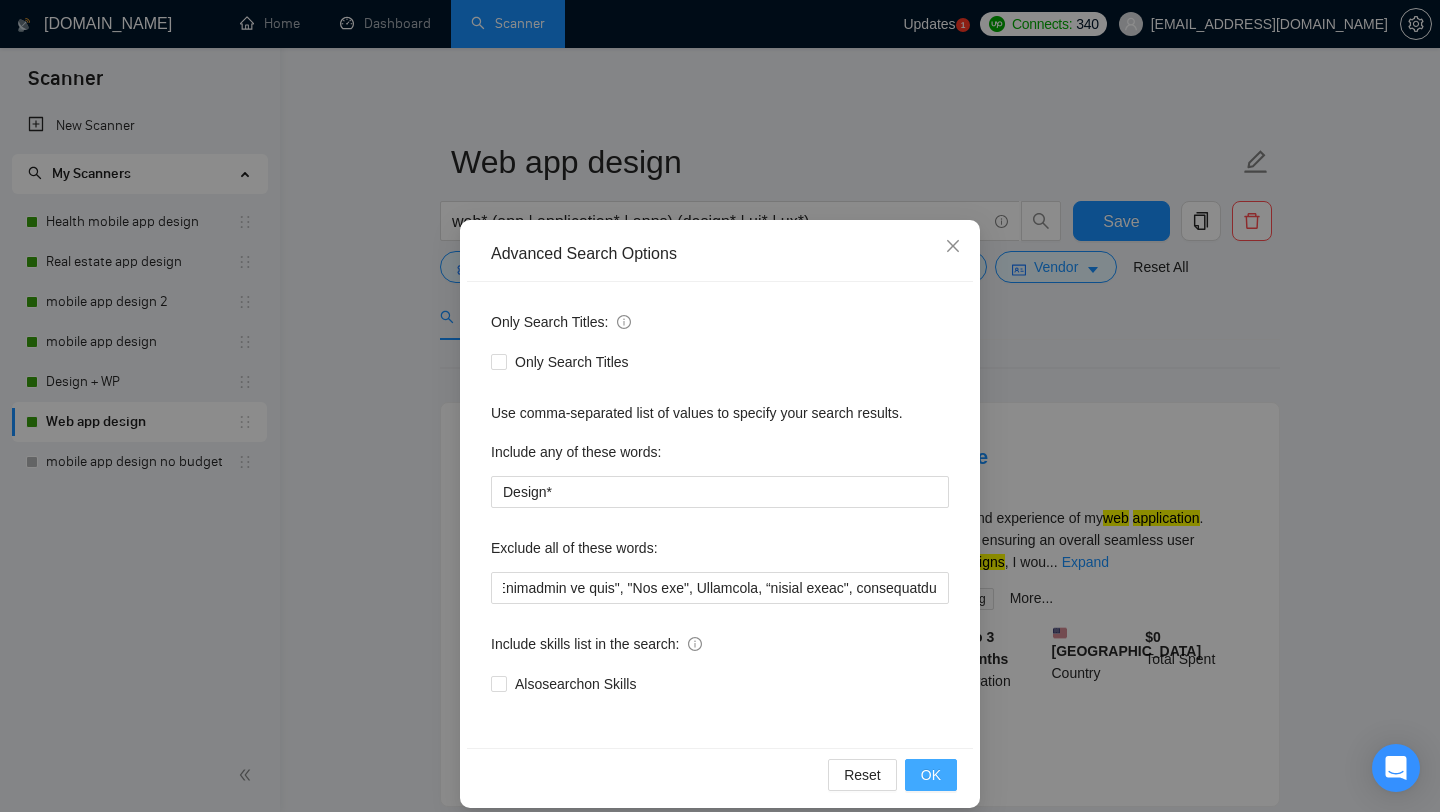 click on "OK" at bounding box center (931, 775) 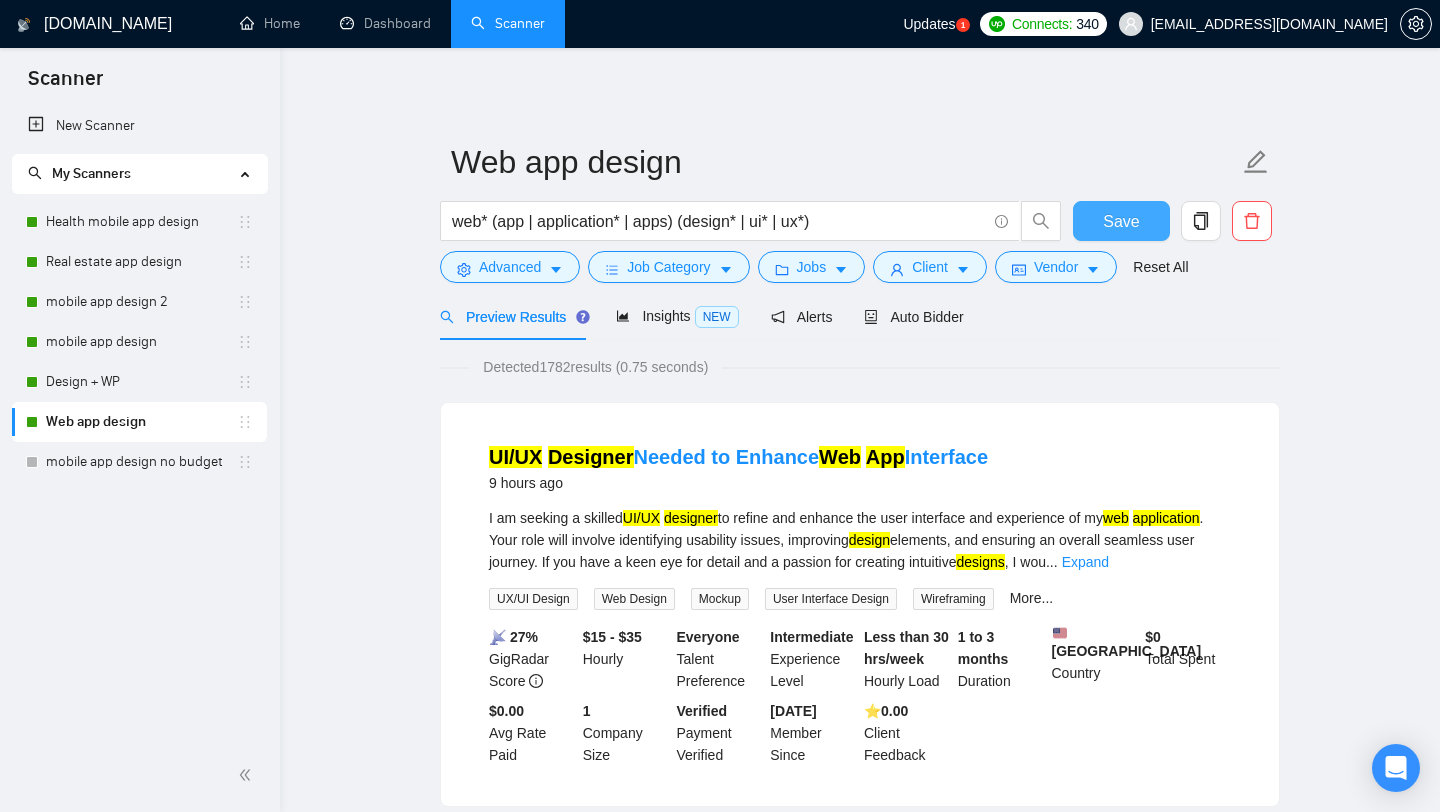 click on "Save" at bounding box center [1121, 221] 